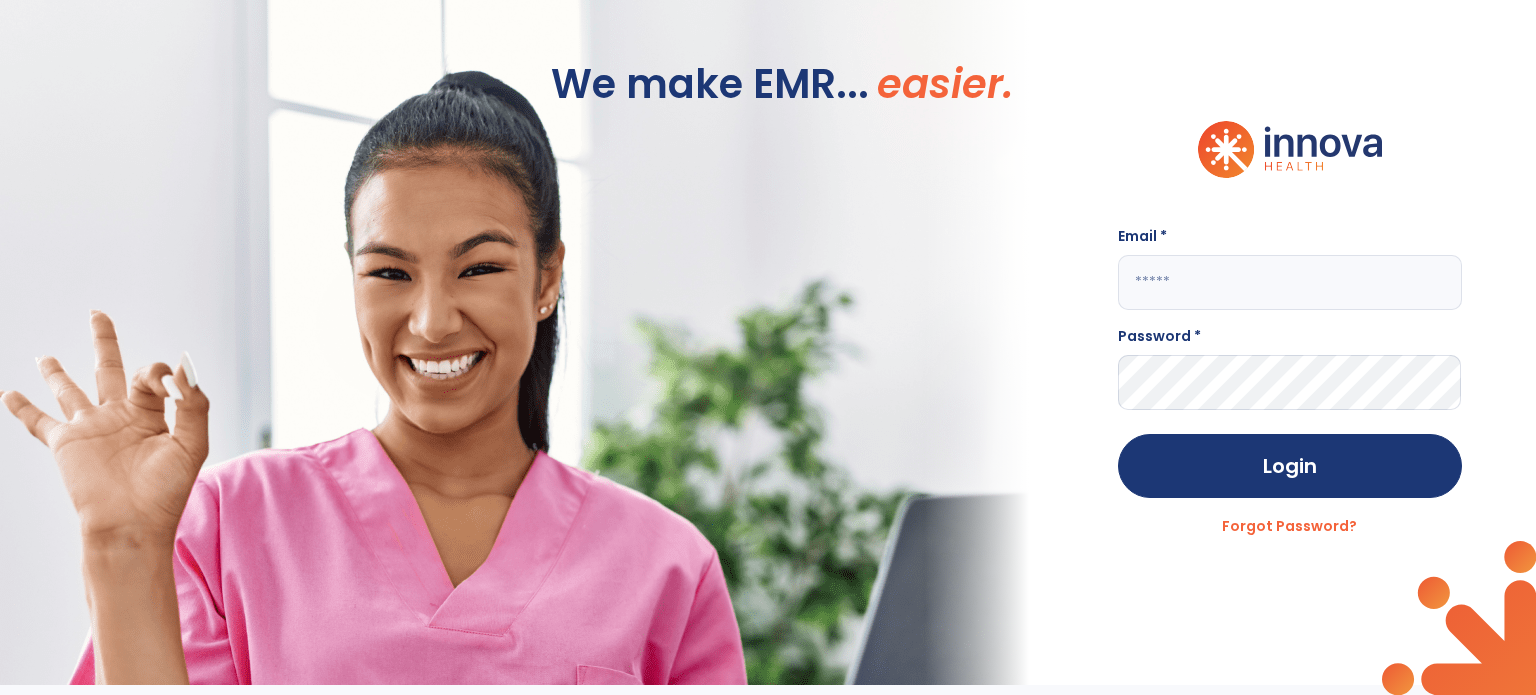 scroll, scrollTop: 0, scrollLeft: 0, axis: both 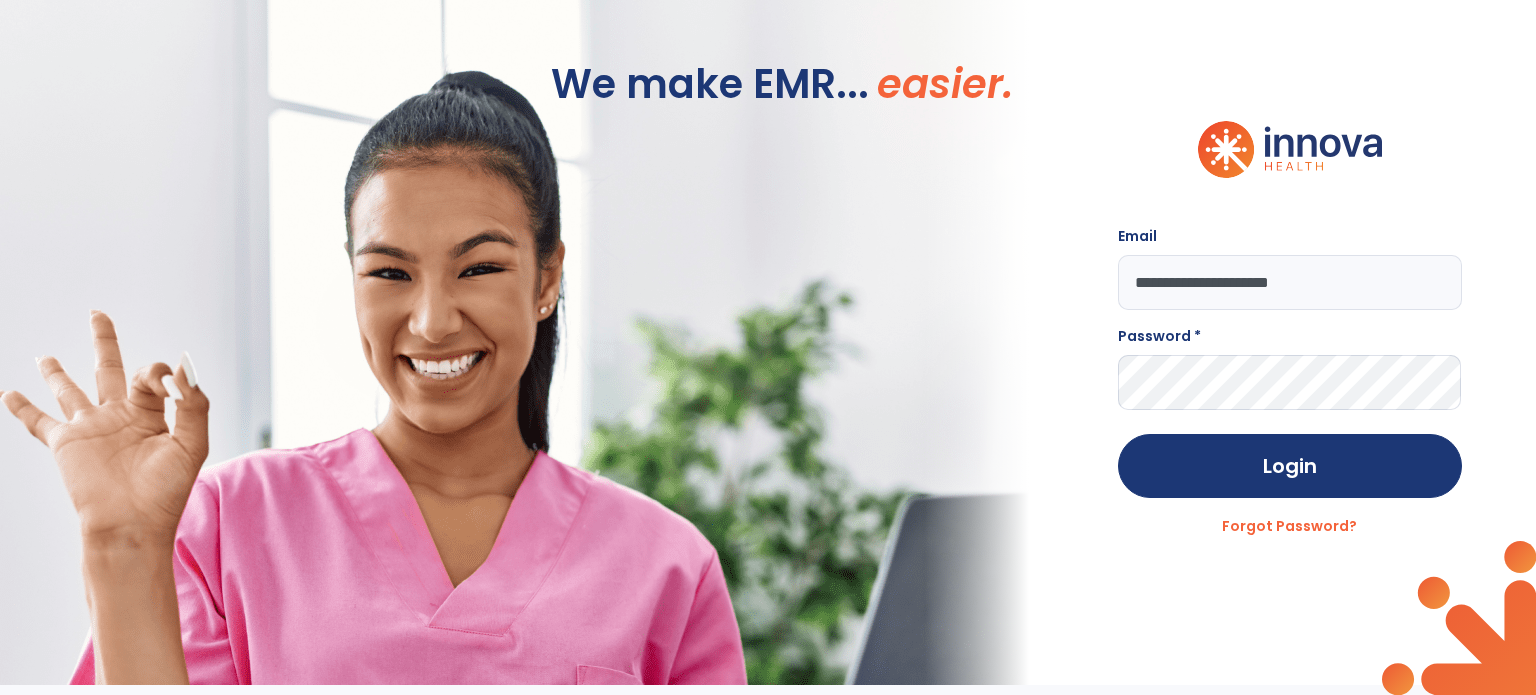 type on "**********" 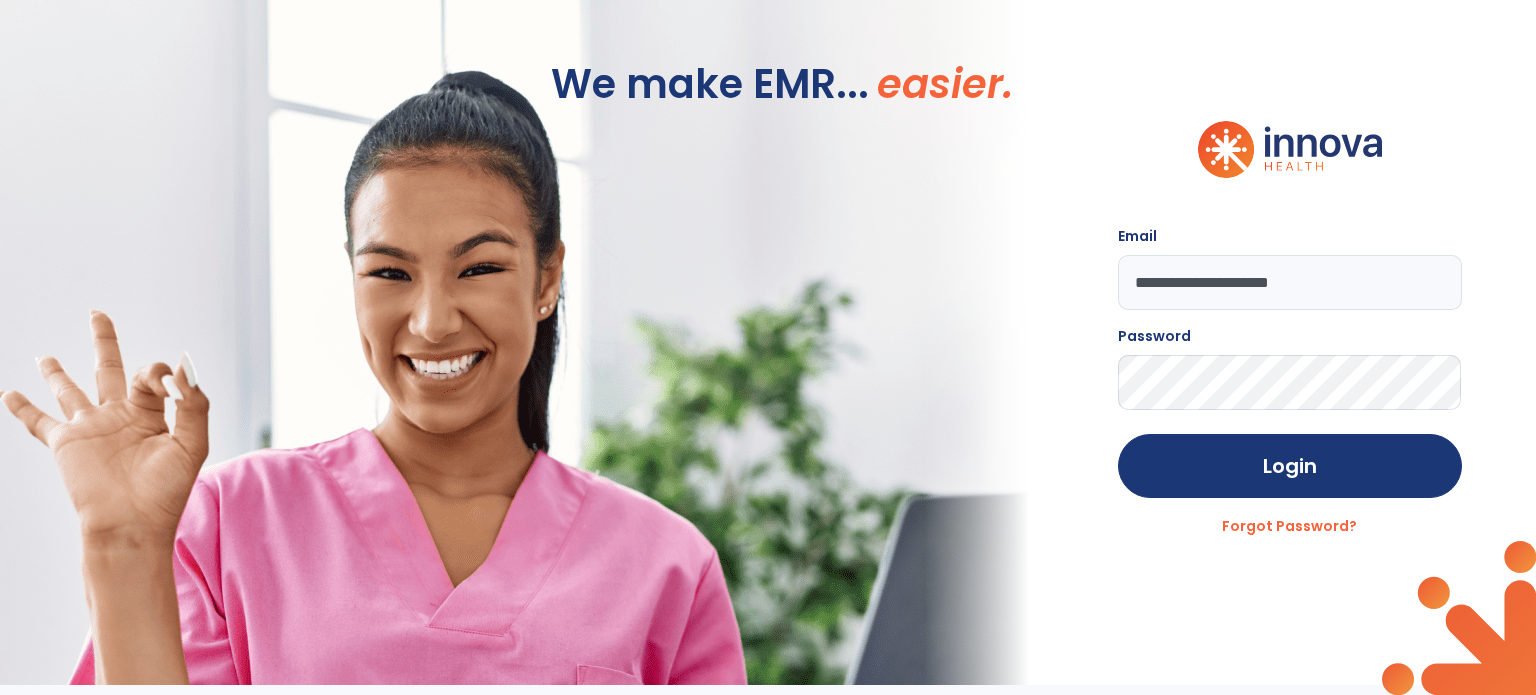 click on "Login" 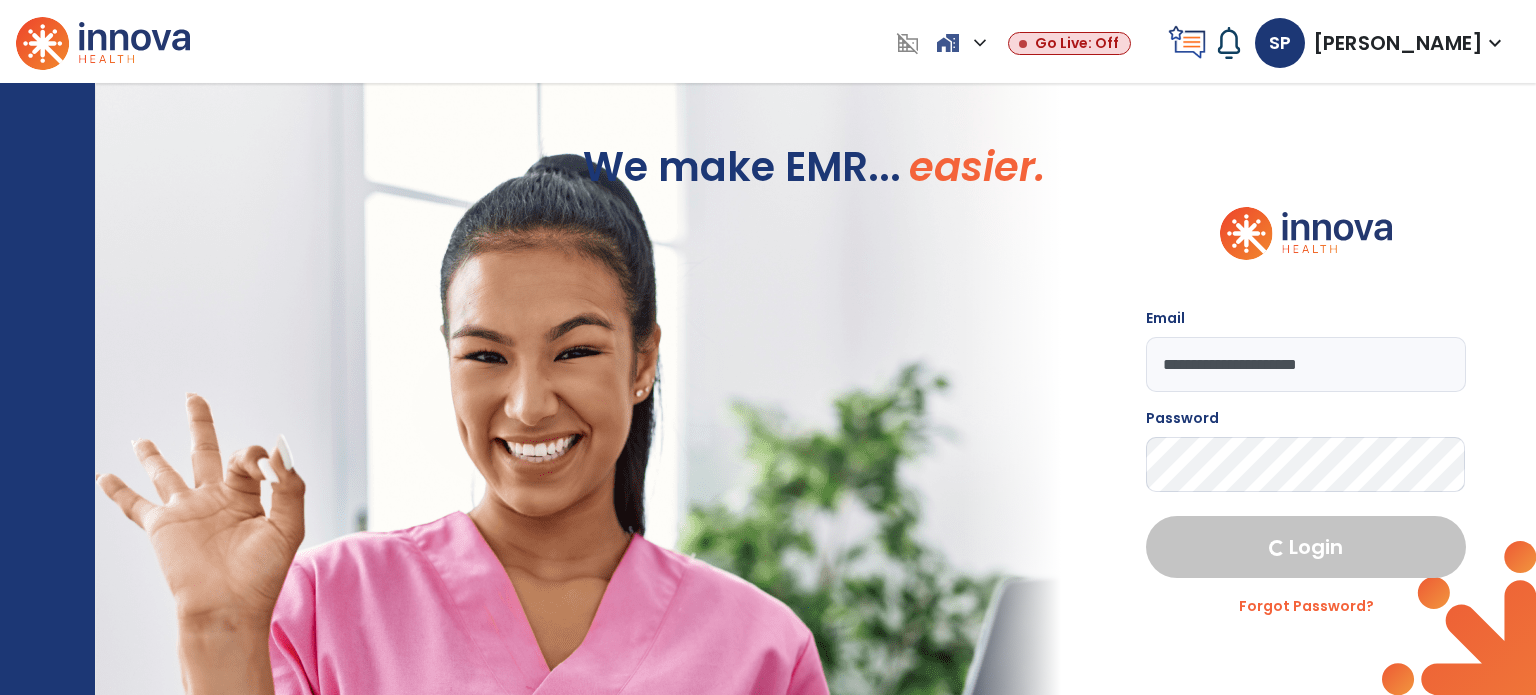 select on "****" 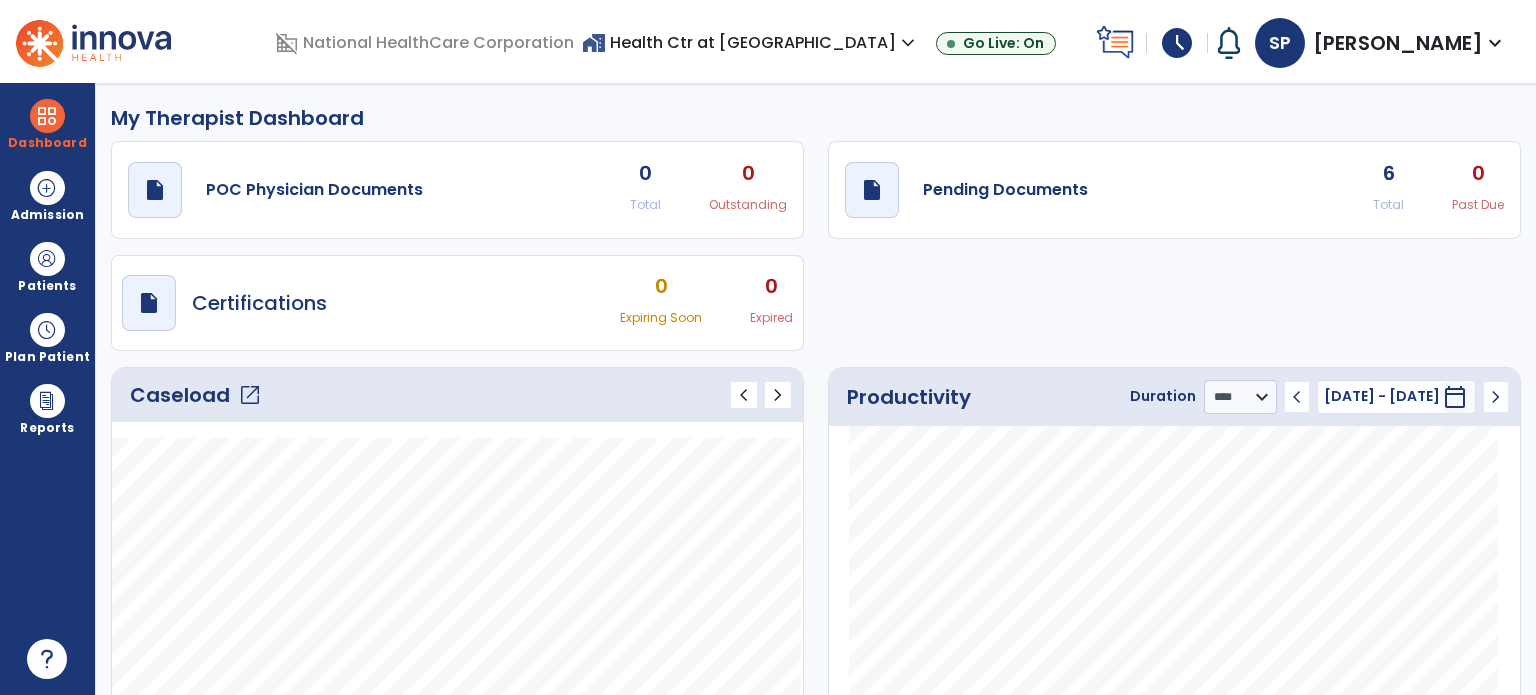 click on "draft   open_in_new  Pending Documents 6 Total 0 Past Due" 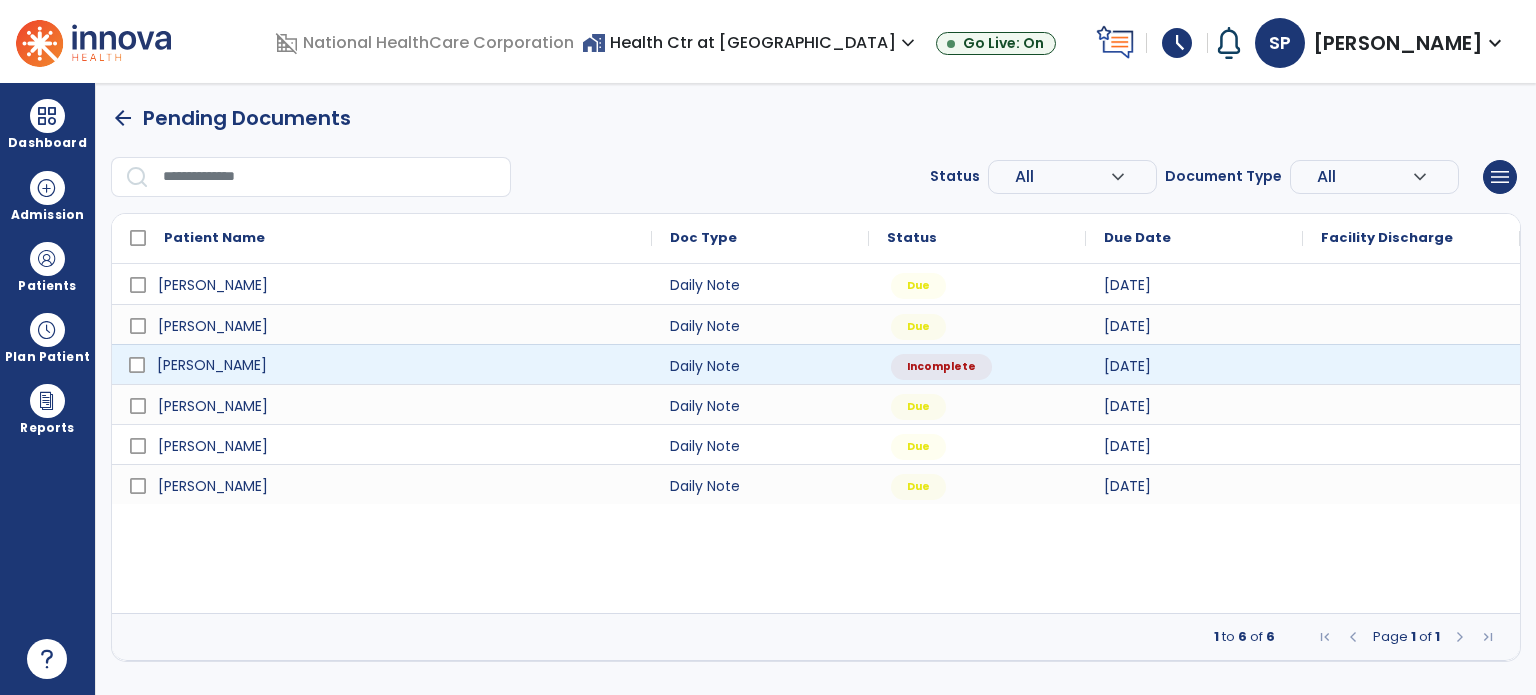 click on "[PERSON_NAME]" at bounding box center (212, 365) 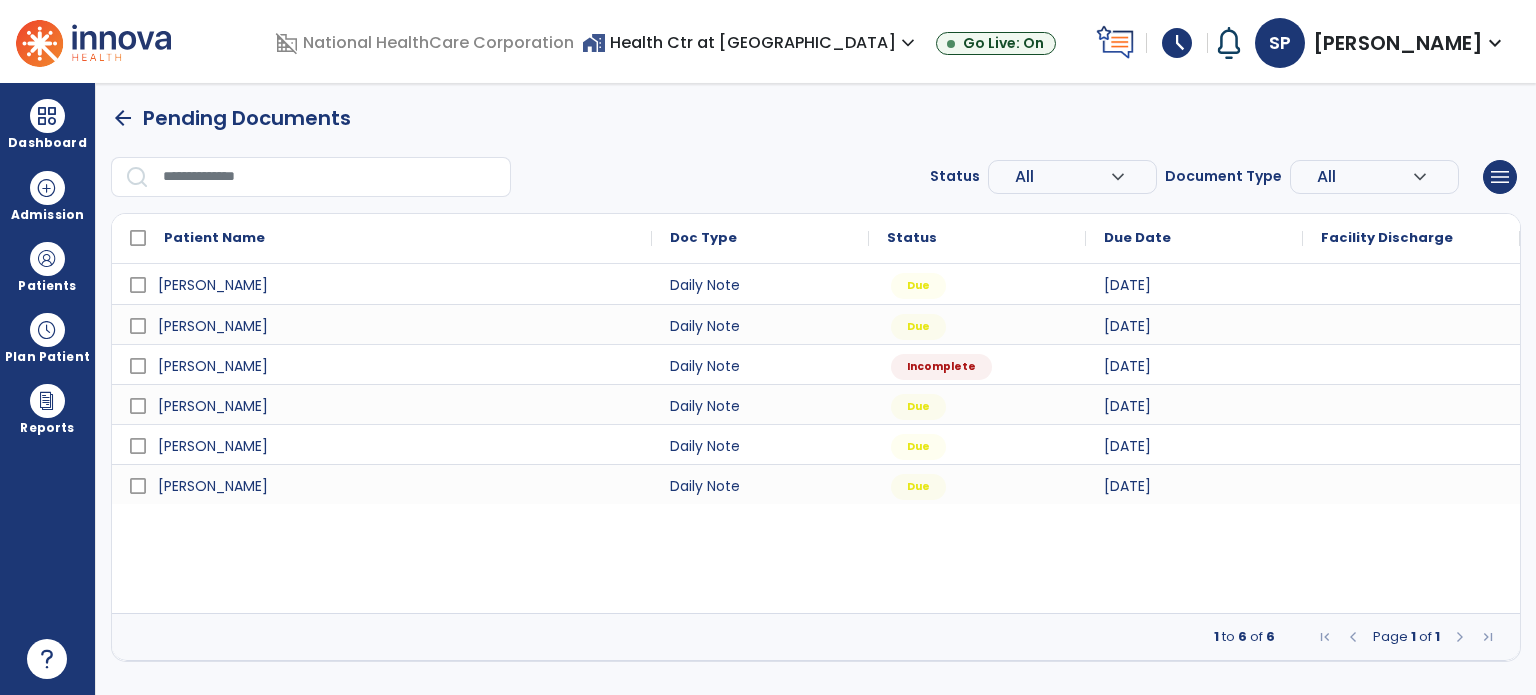select on "*" 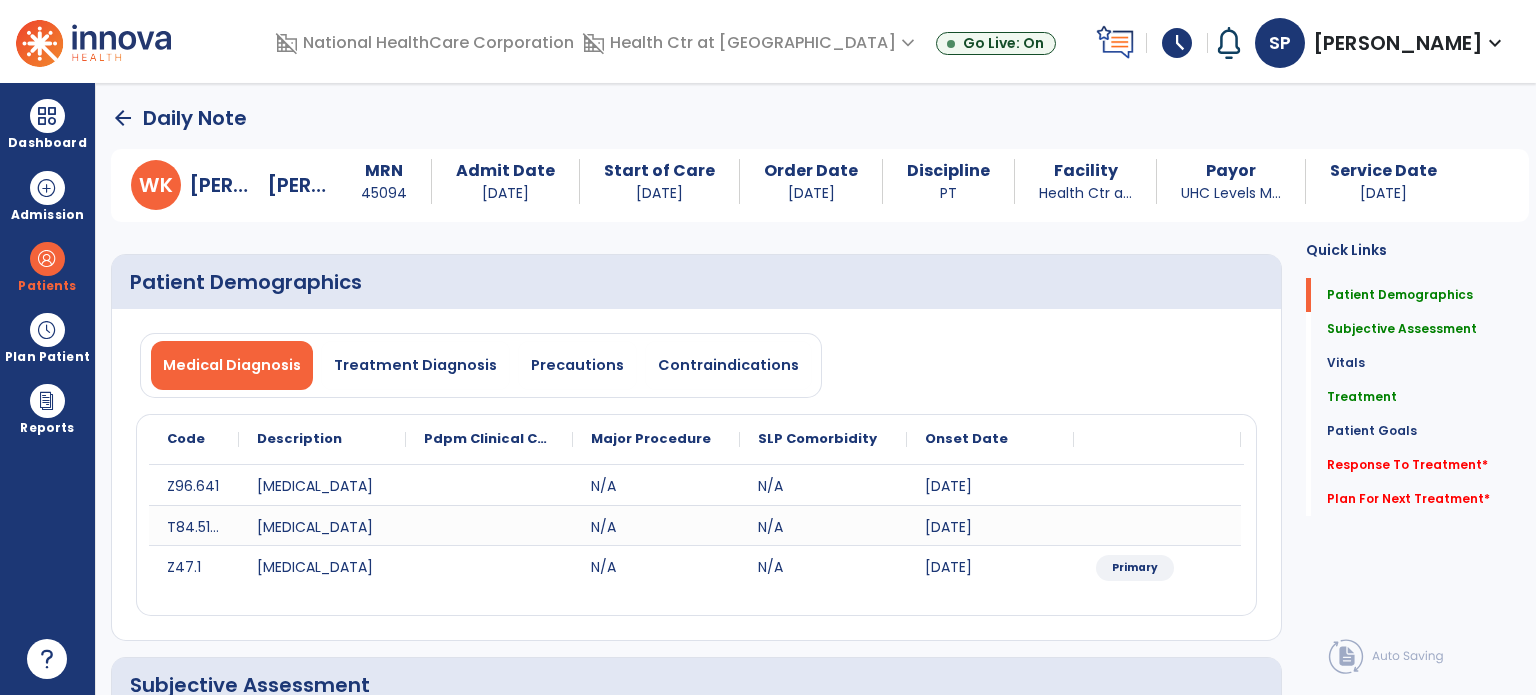 click on "Patient Demographics" 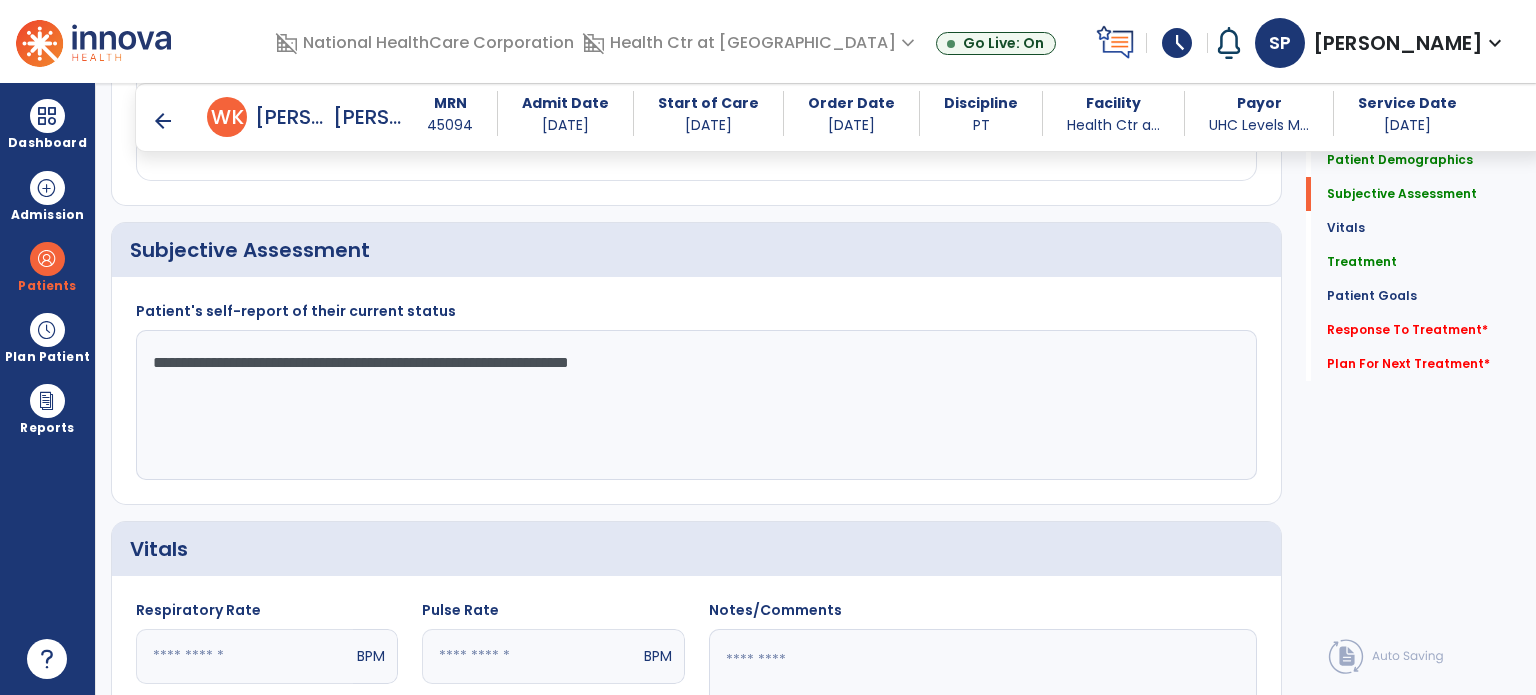scroll, scrollTop: 418, scrollLeft: 0, axis: vertical 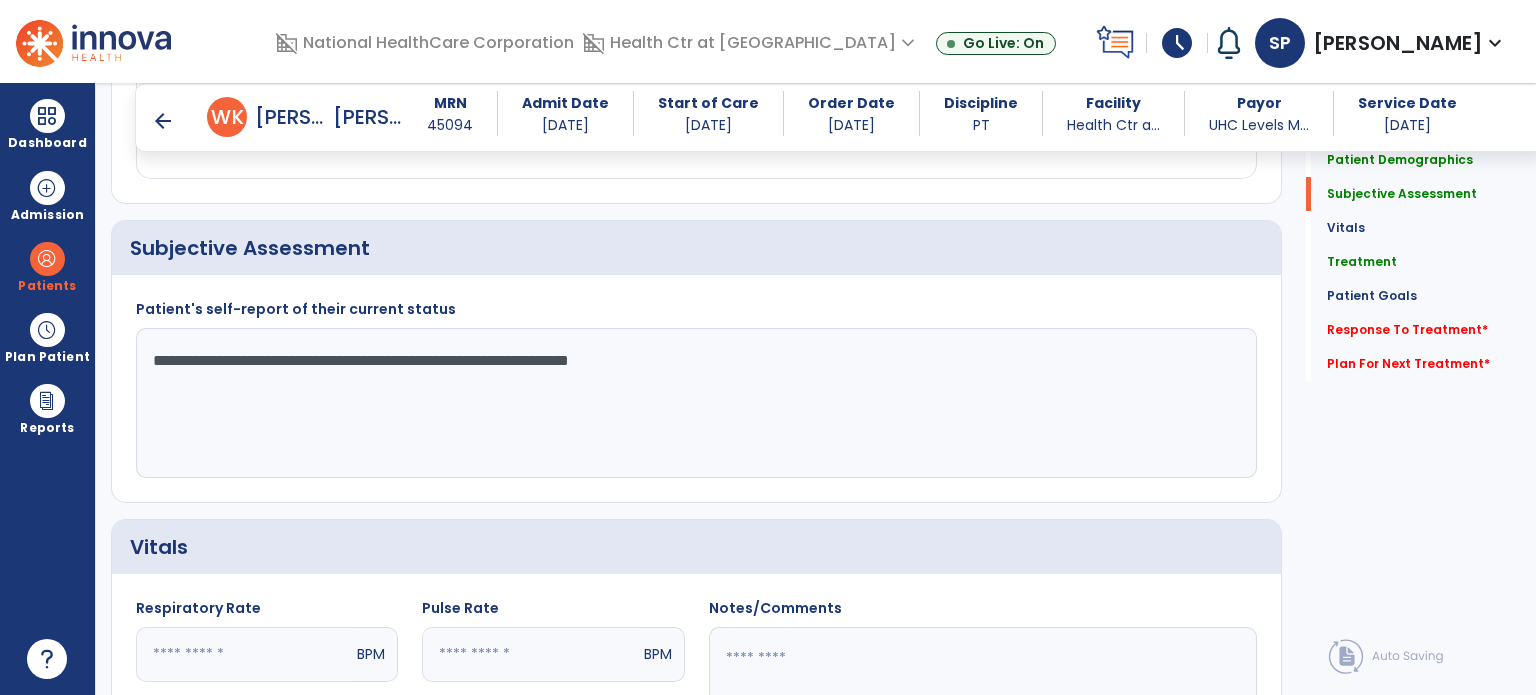 click on "**********" 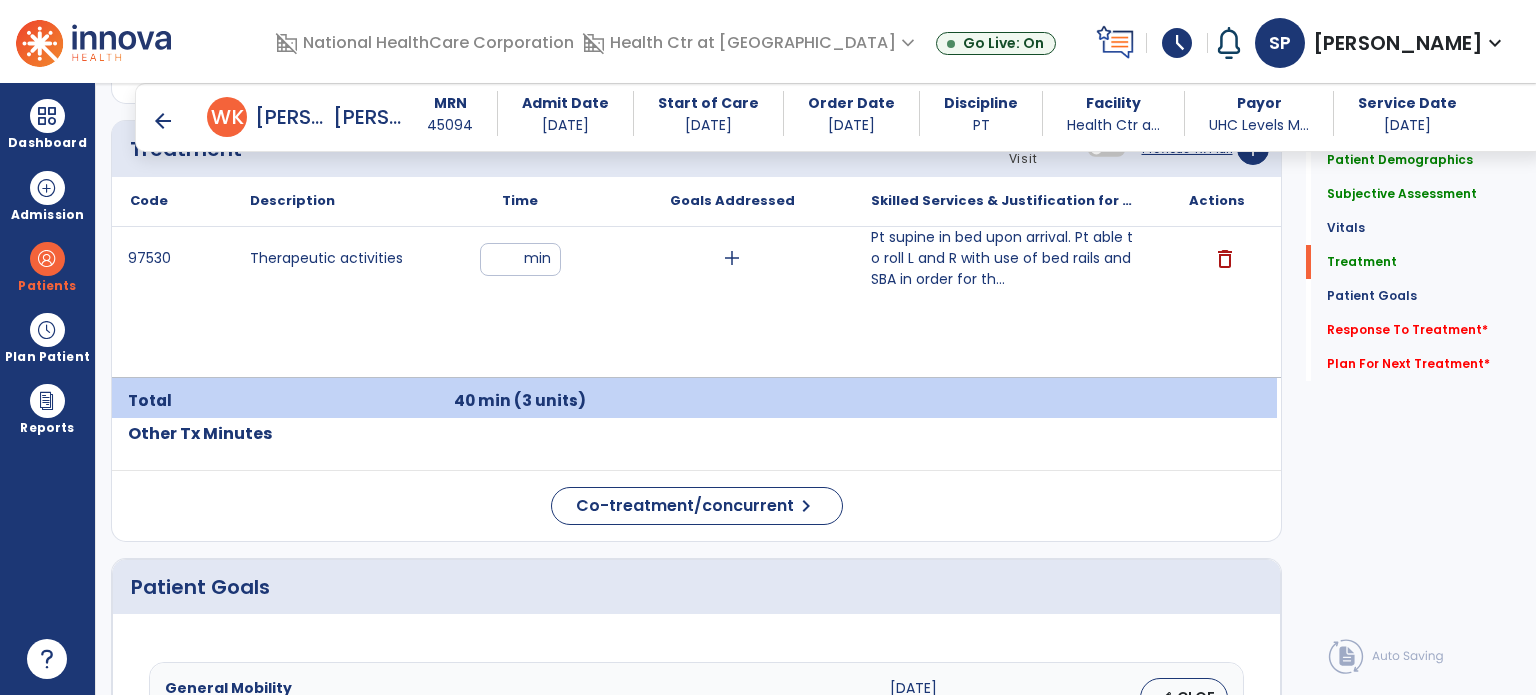 scroll, scrollTop: 1263, scrollLeft: 0, axis: vertical 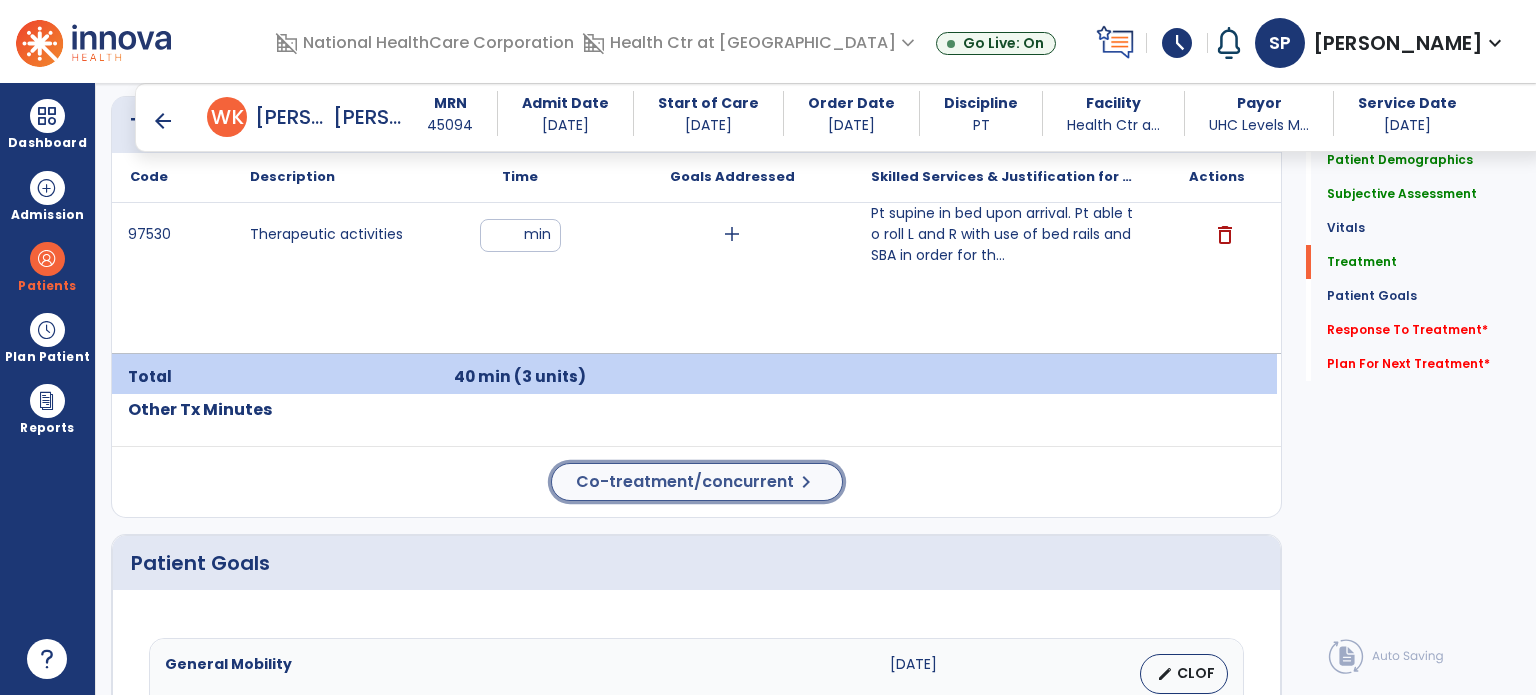 click on "Co-treatment/concurrent" 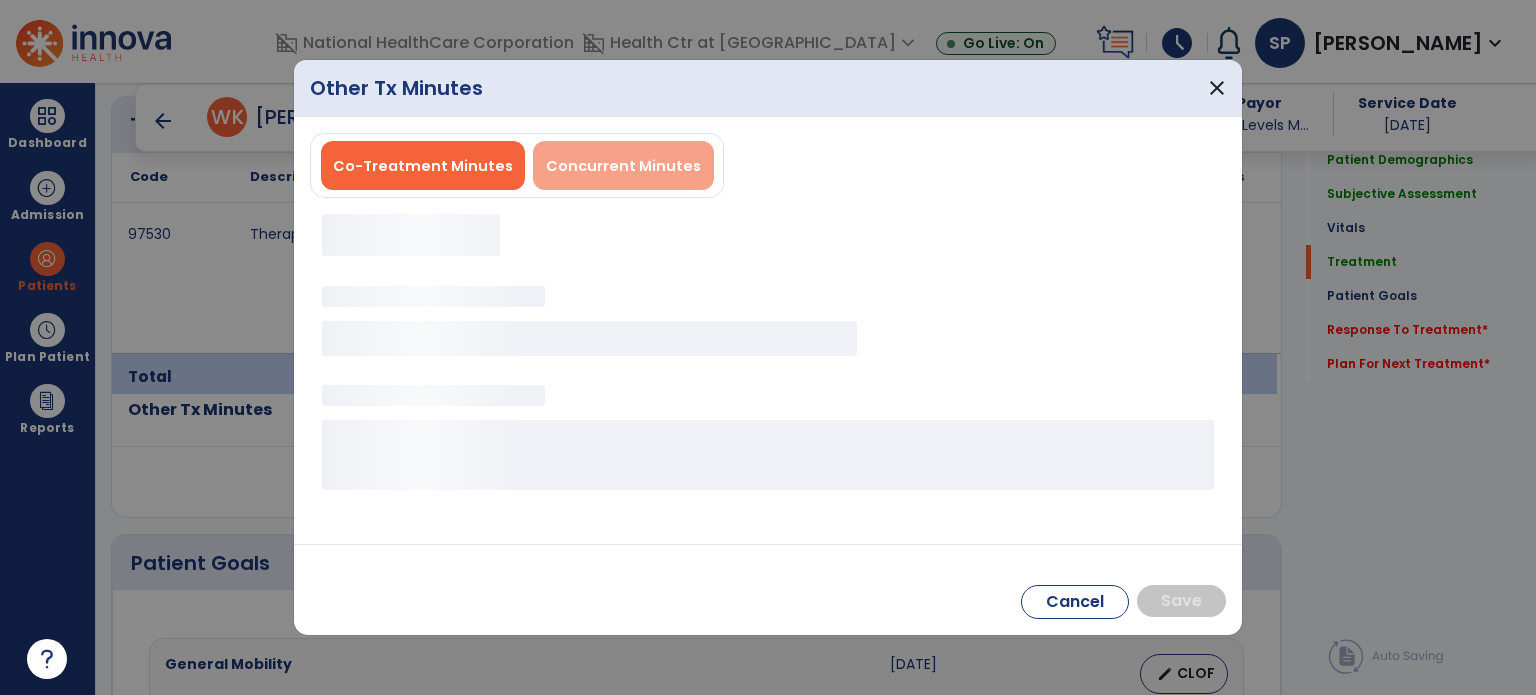 click on "Concurrent Minutes" at bounding box center (623, 166) 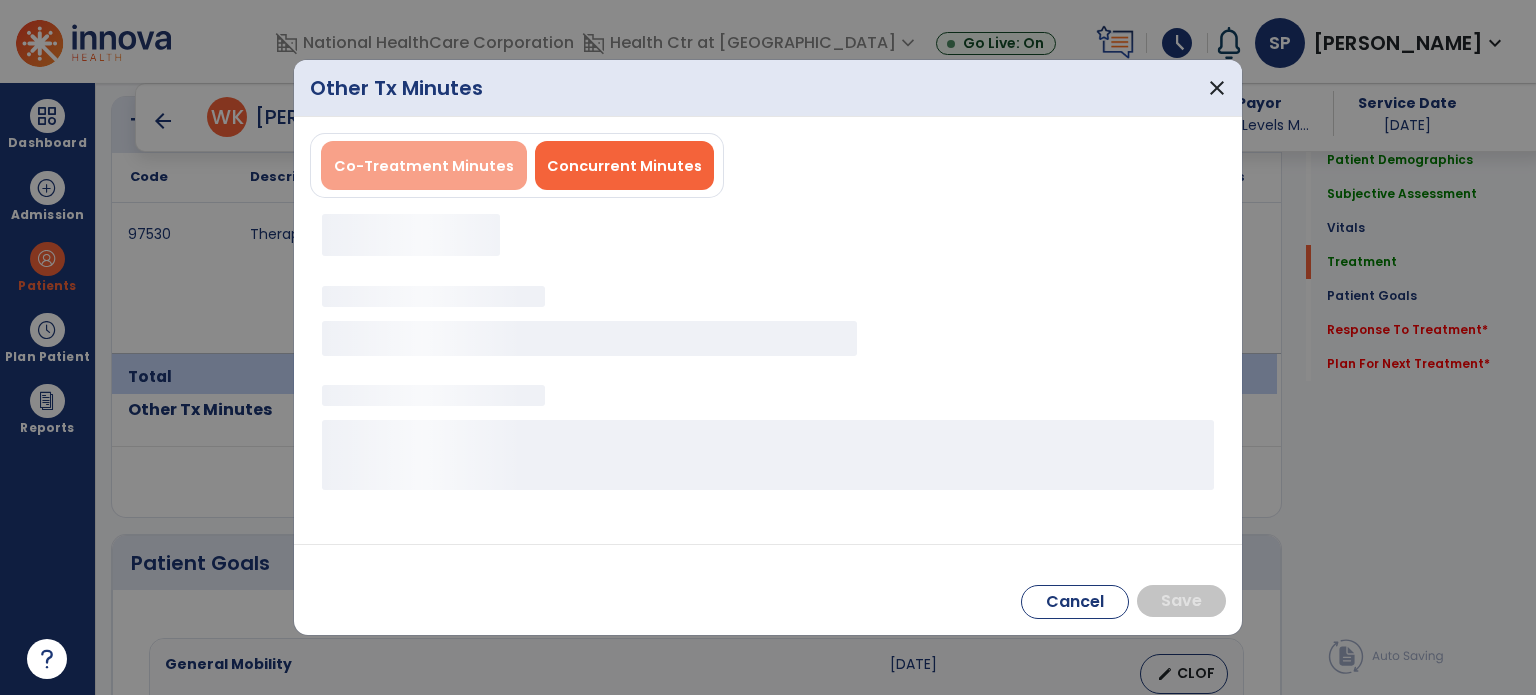 click on "Co-Treatment Minutes" at bounding box center [424, 165] 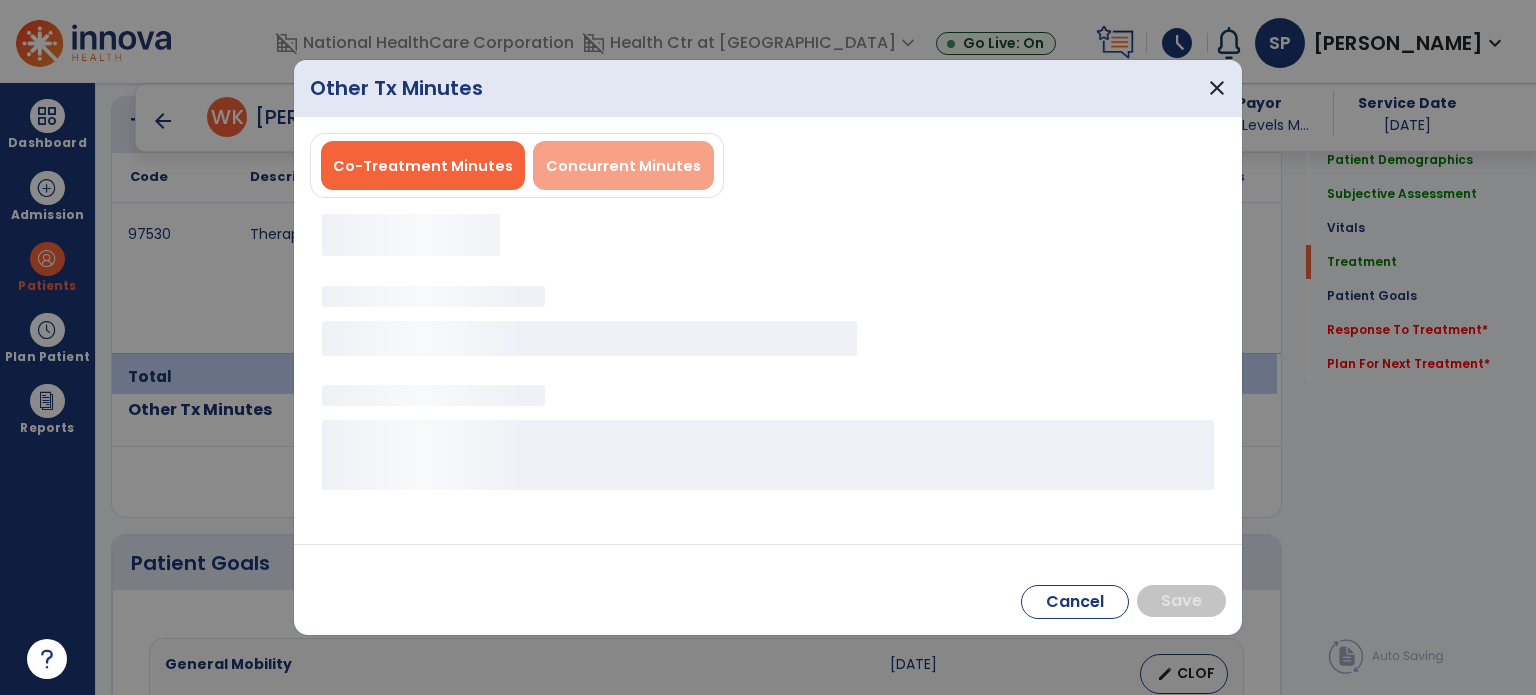 click on "Concurrent Minutes" at bounding box center (623, 166) 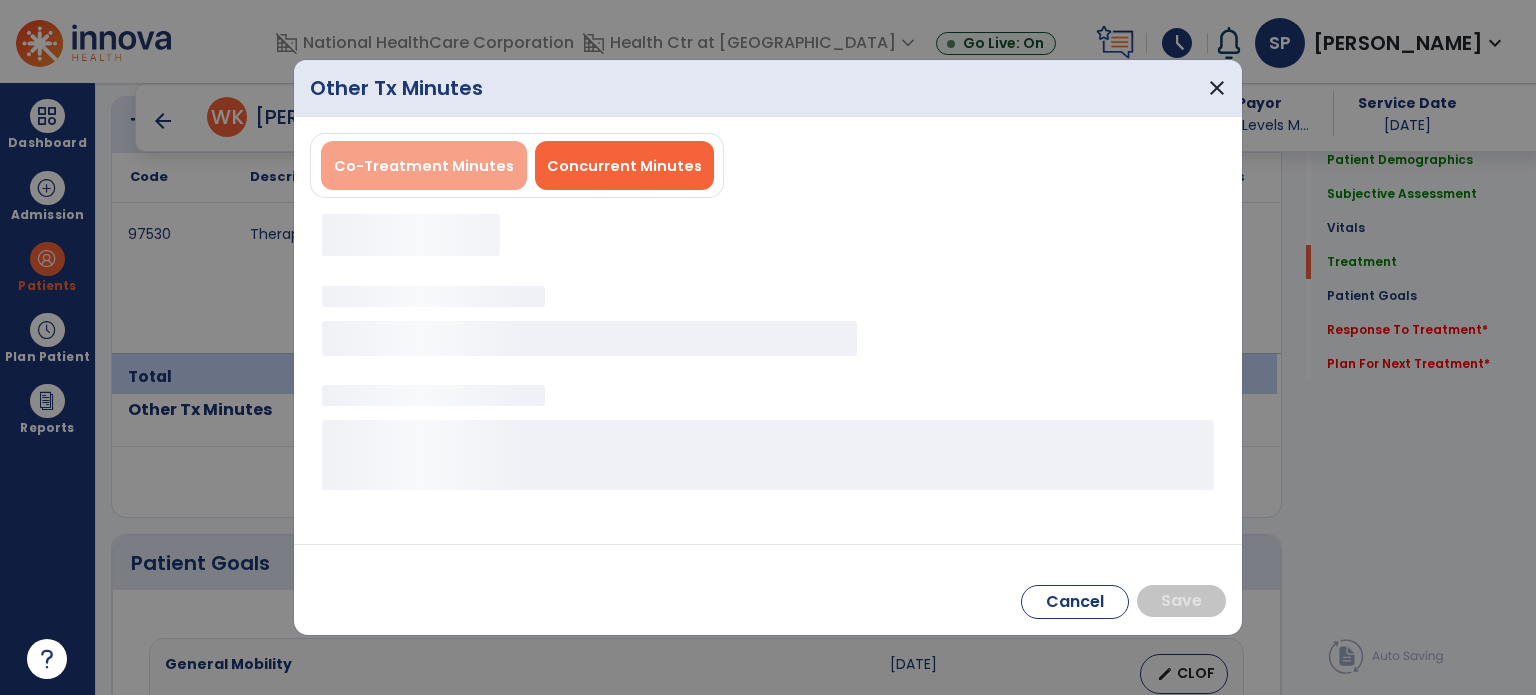 click on "Co-Treatment Minutes" at bounding box center (424, 166) 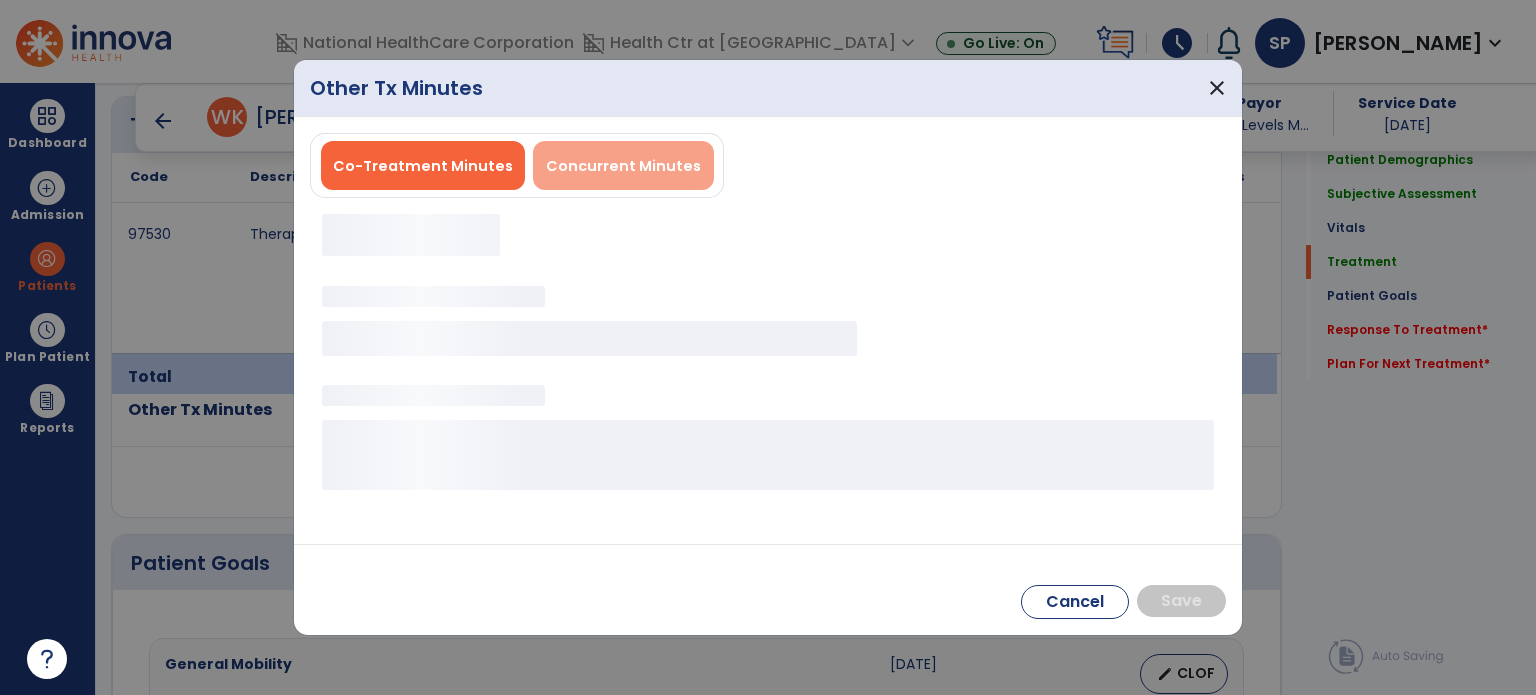 click on "Concurrent Minutes" at bounding box center [623, 165] 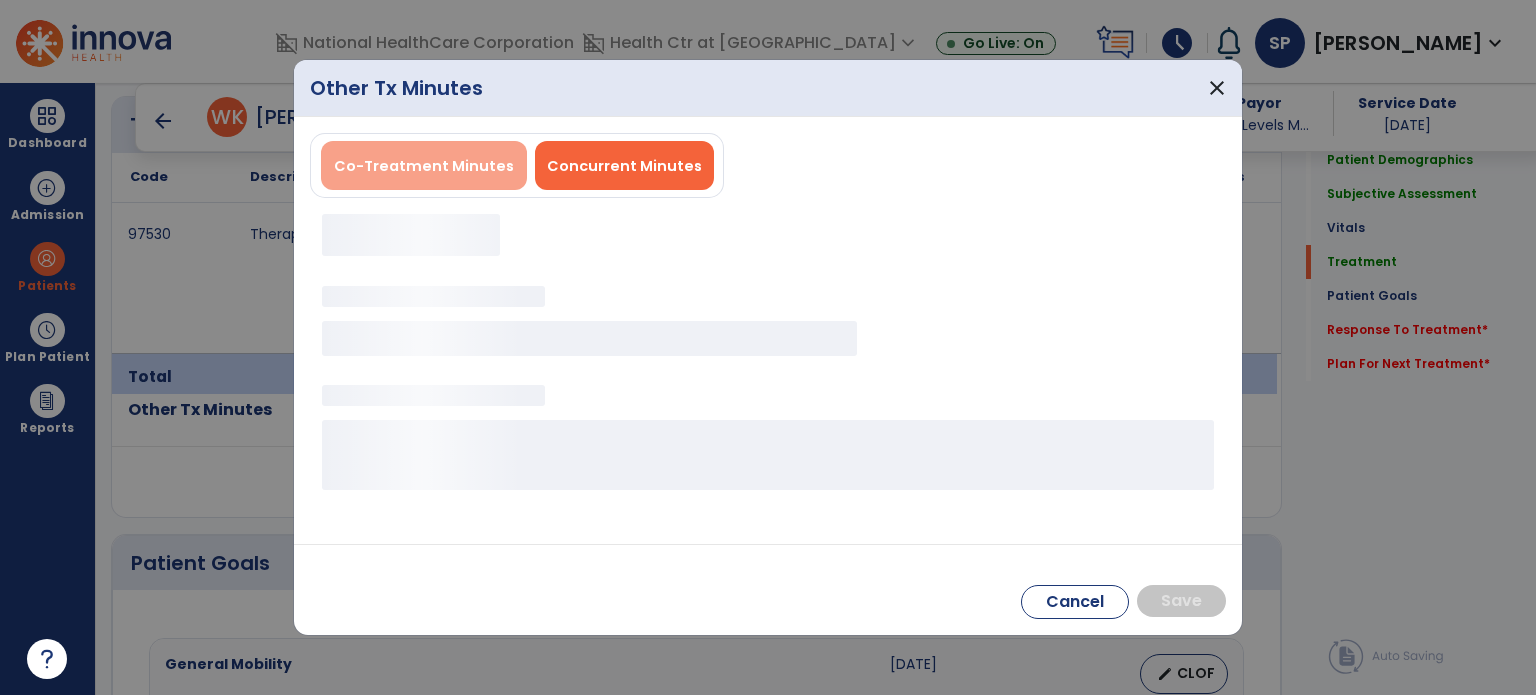 click on "Co-Treatment Minutes" at bounding box center (424, 165) 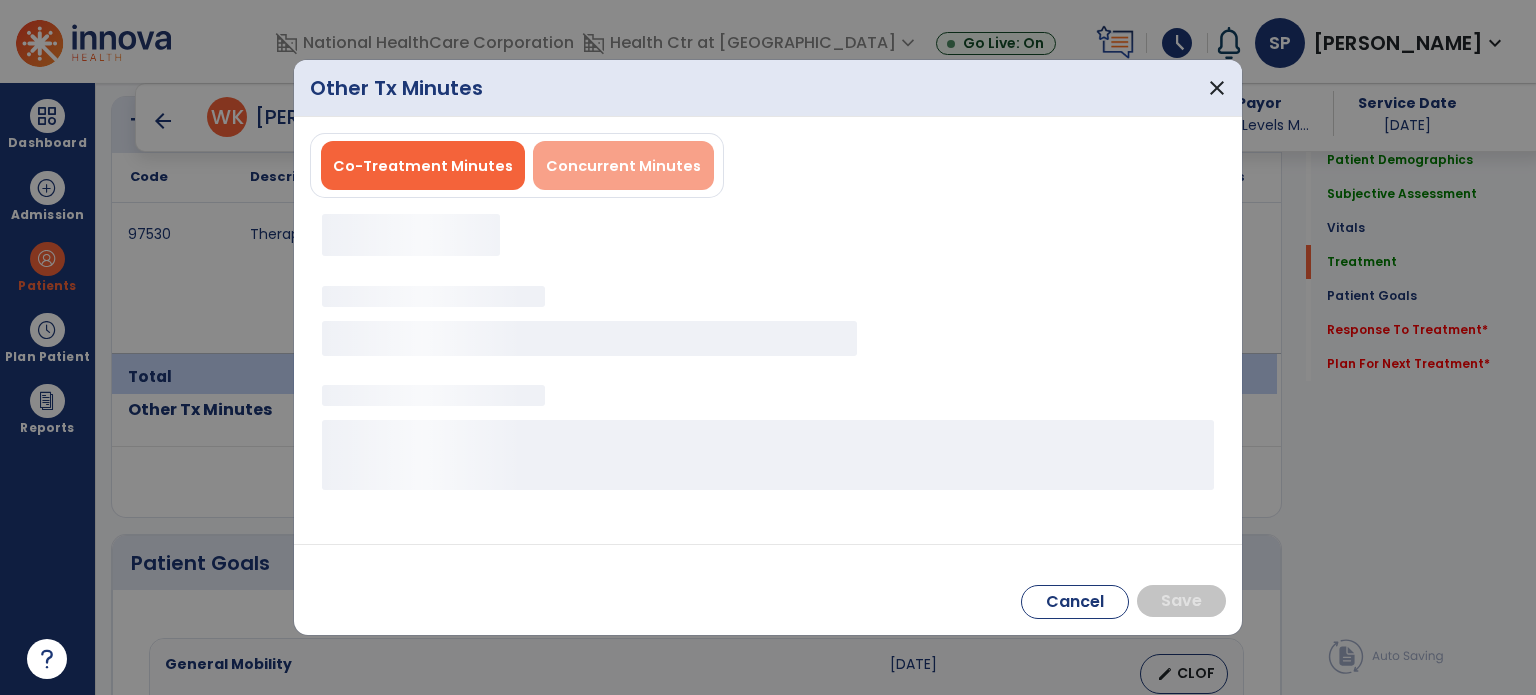click on "Concurrent Minutes" at bounding box center [623, 165] 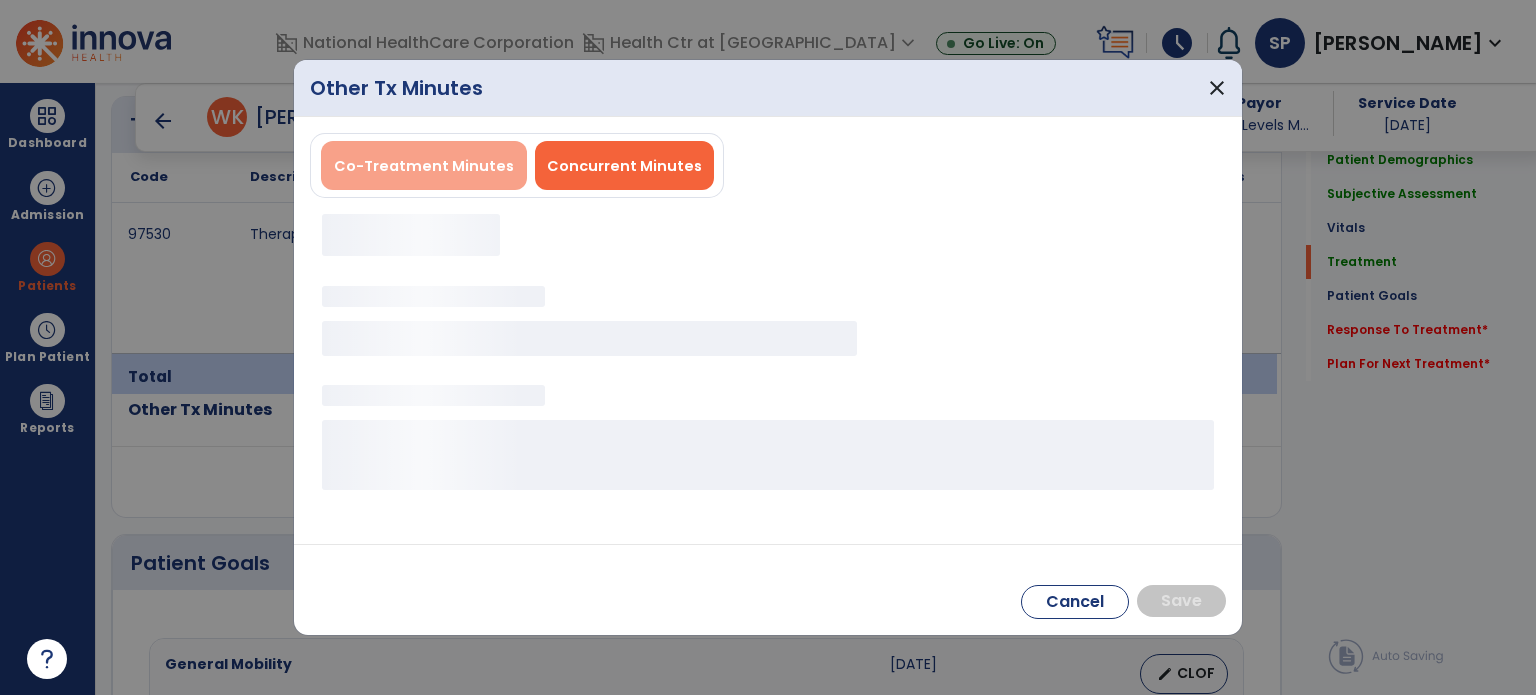 click on "Co-Treatment Minutes" at bounding box center [424, 165] 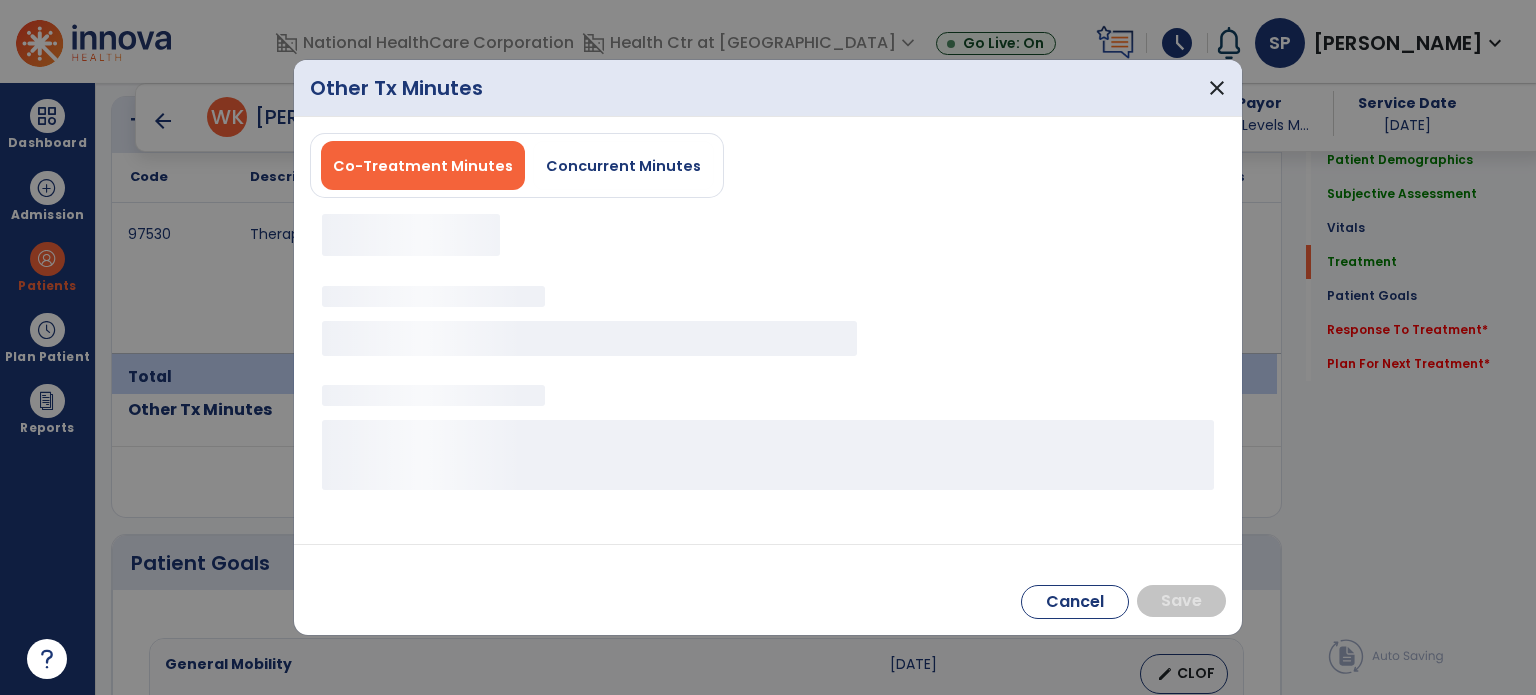 click on "Co-Treatment Minutes   Concurrent Minutes" at bounding box center (517, 165) 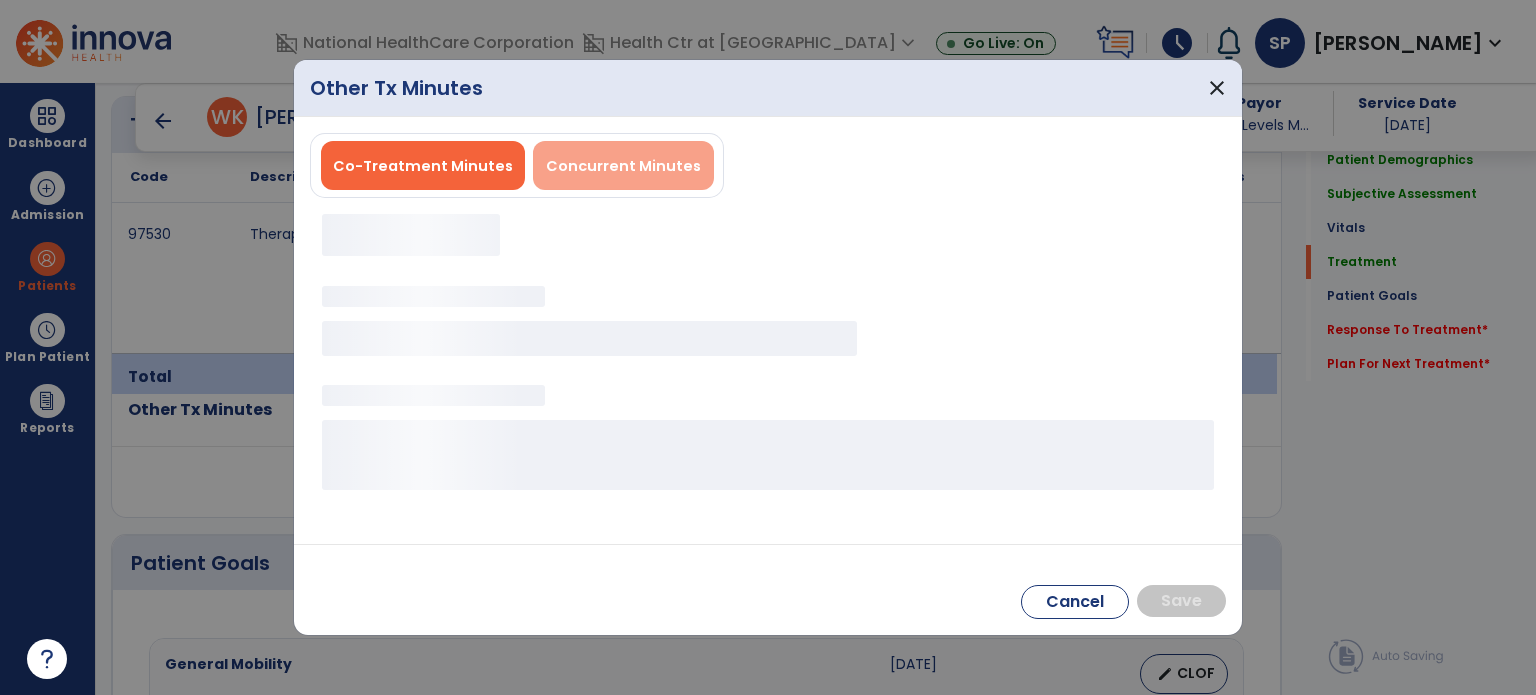 click on "Concurrent Minutes" at bounding box center [623, 165] 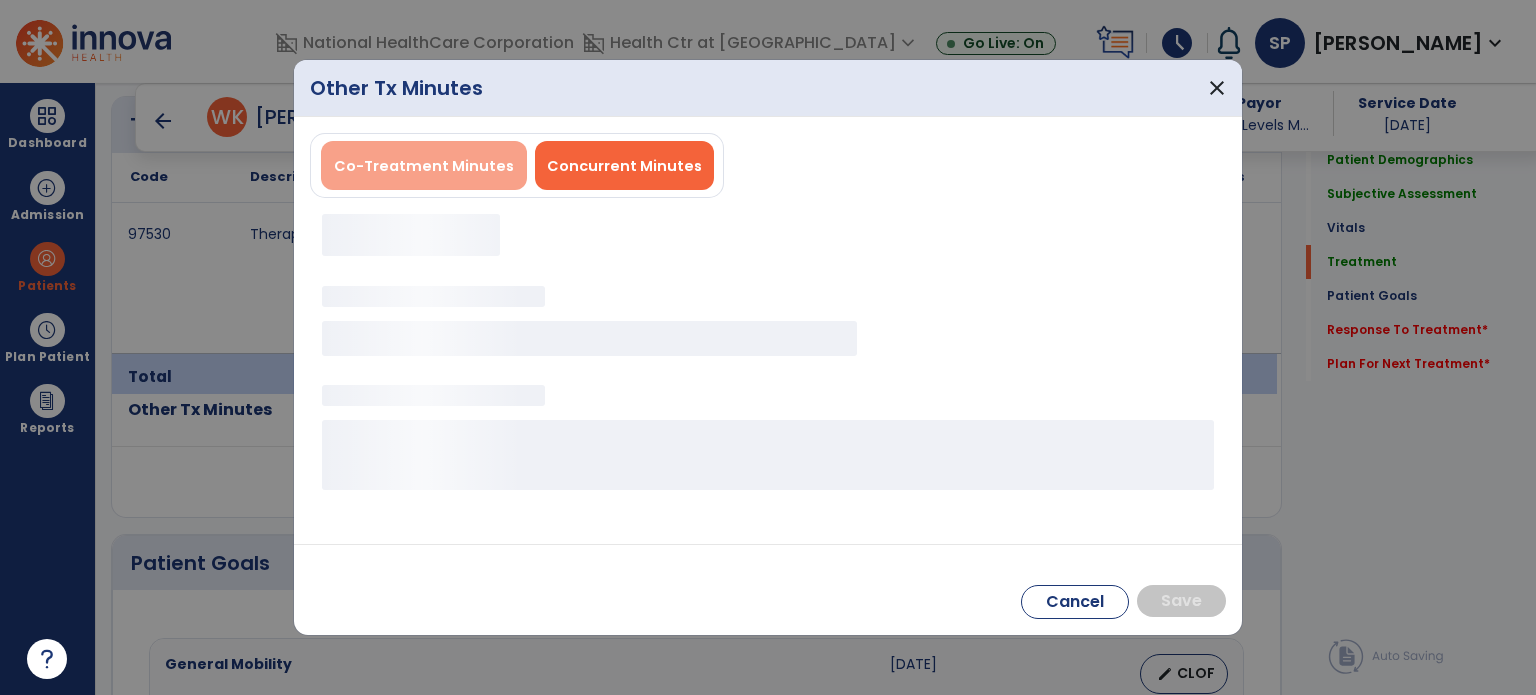 click on "Co-Treatment Minutes" at bounding box center [424, 165] 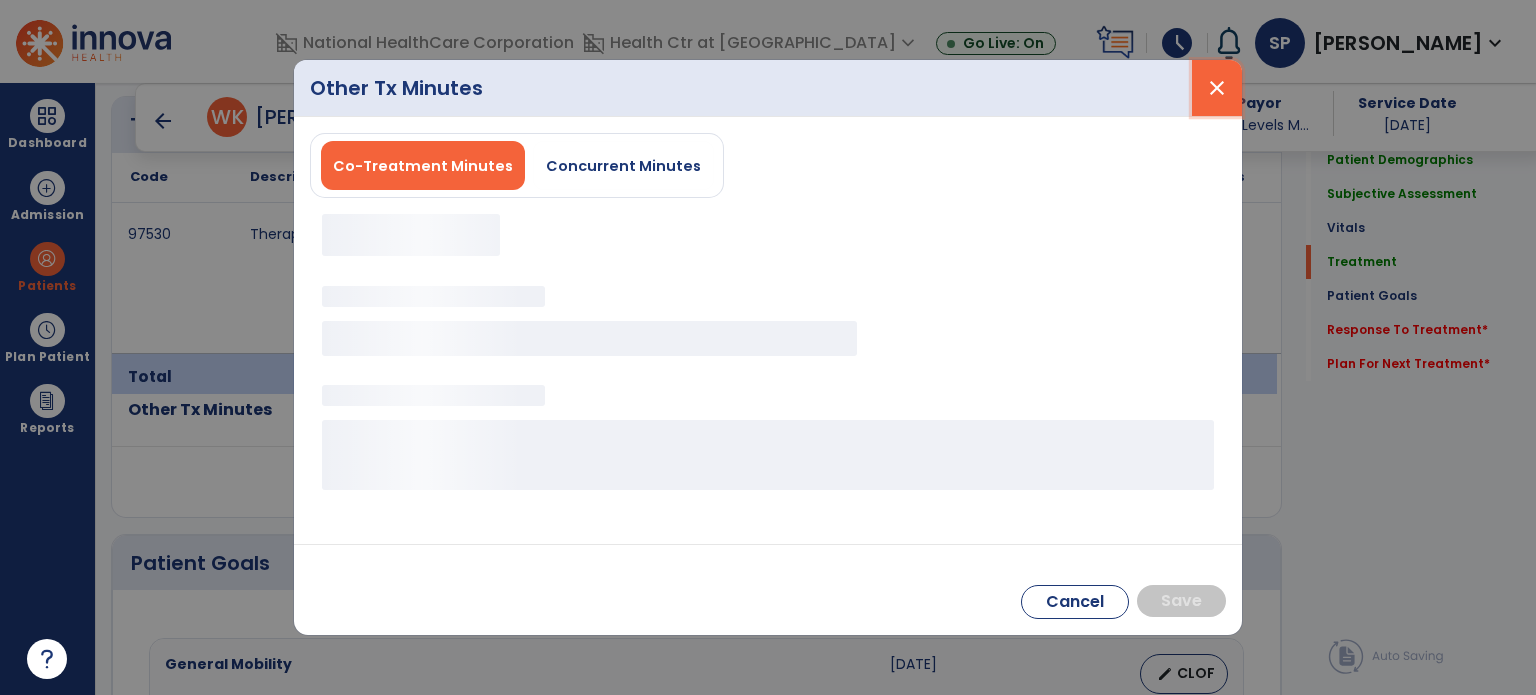 click on "close" at bounding box center (1217, 88) 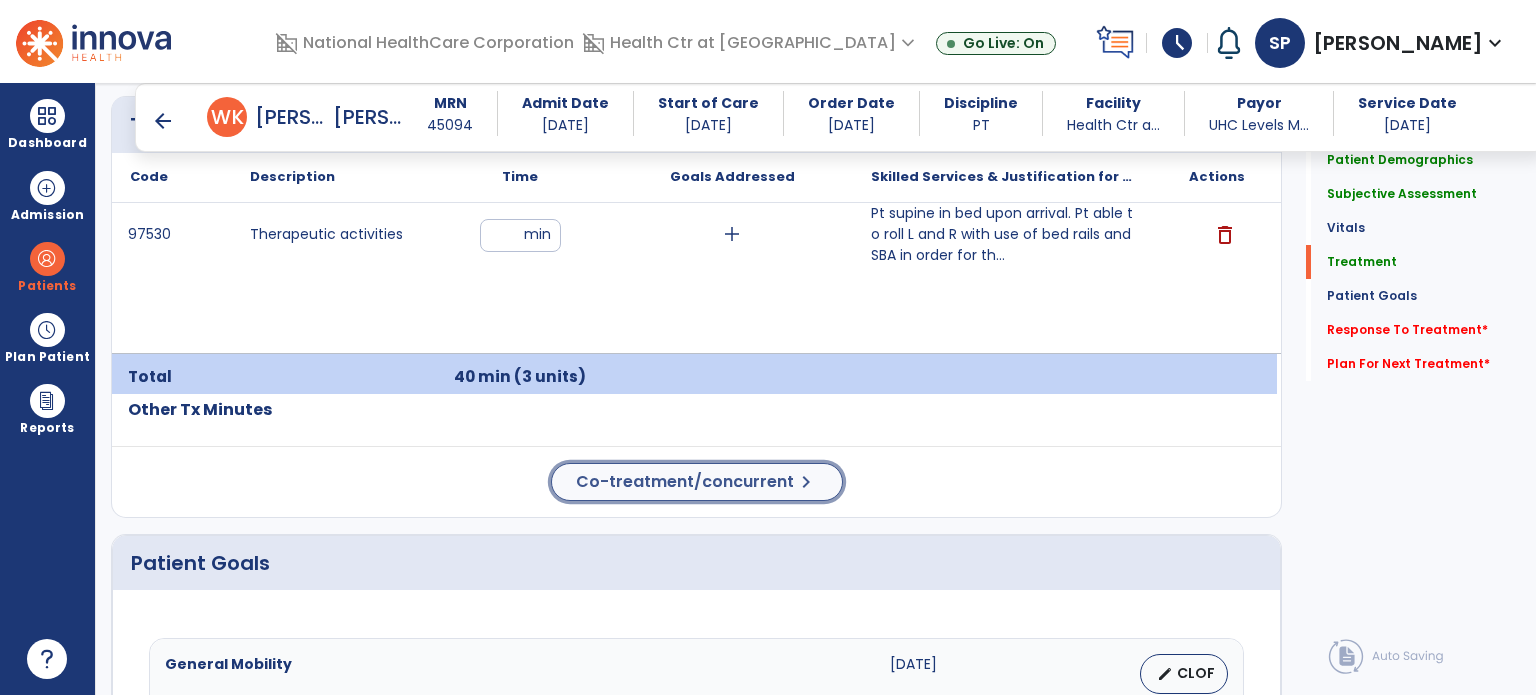 click on "Co-treatment/concurrent" 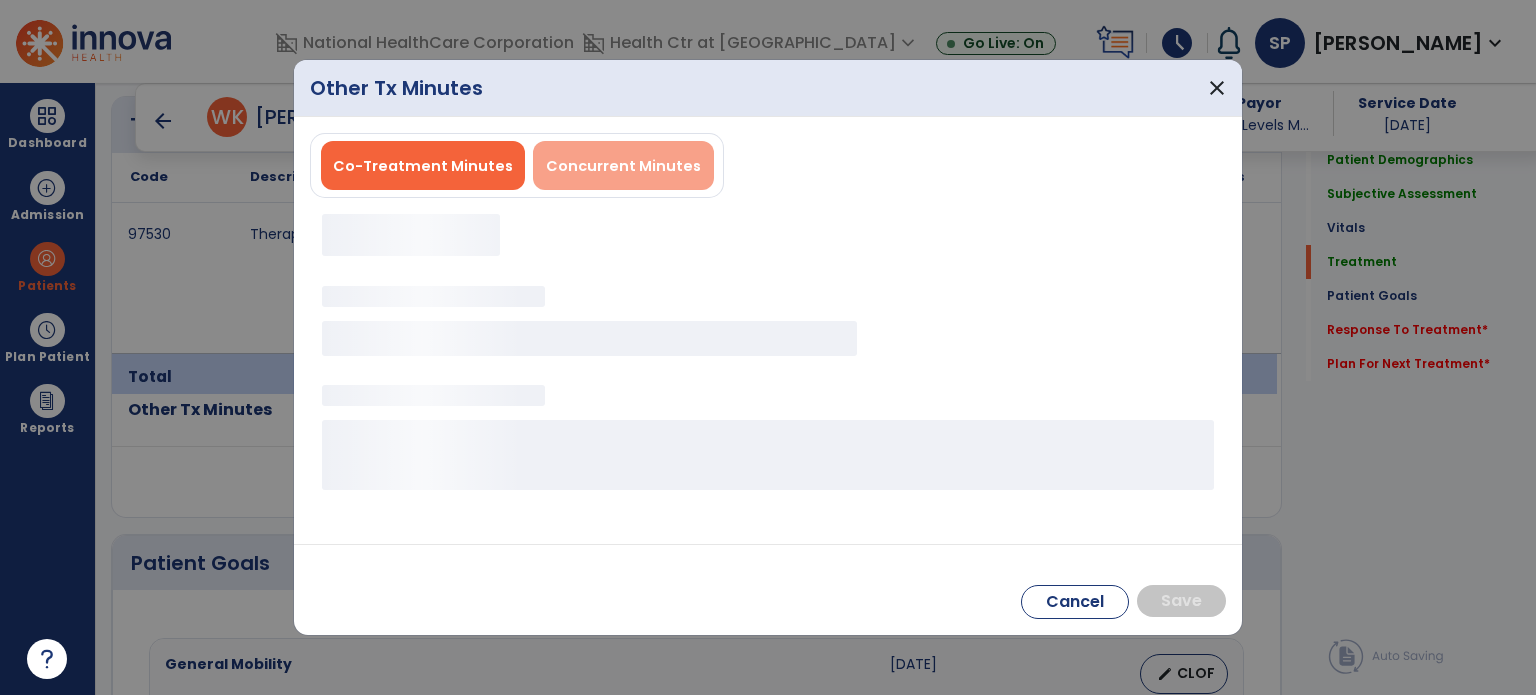 click on "Concurrent Minutes" at bounding box center [623, 166] 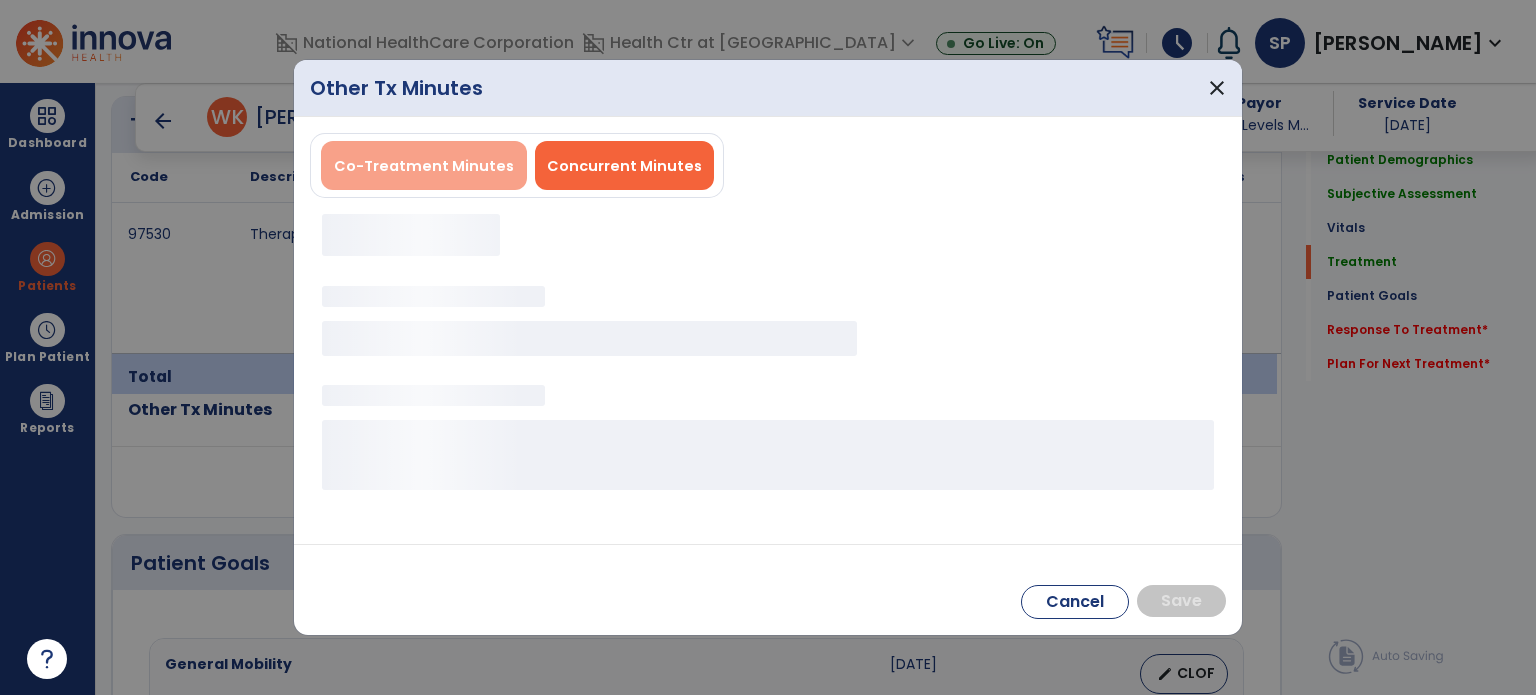 click on "Co-Treatment Minutes" at bounding box center (424, 165) 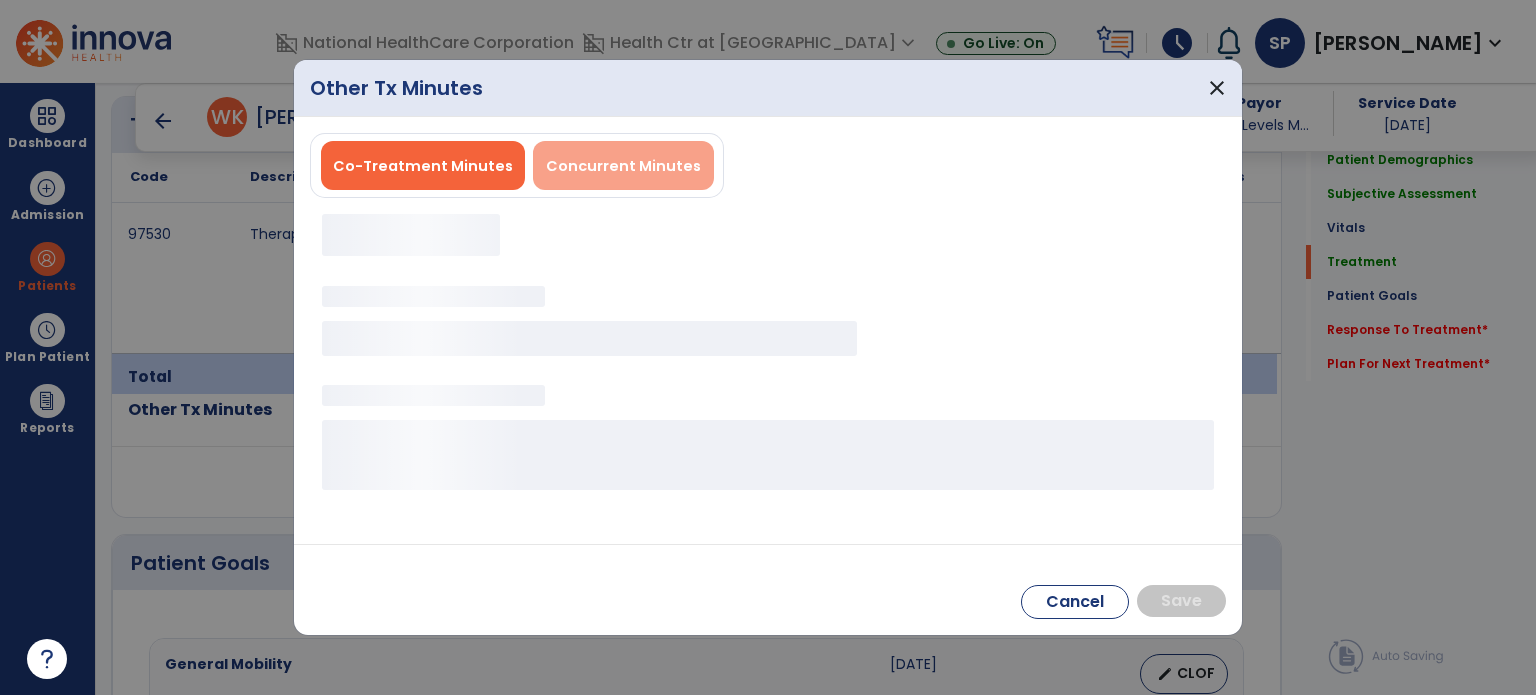 click on "Concurrent Minutes" at bounding box center [623, 165] 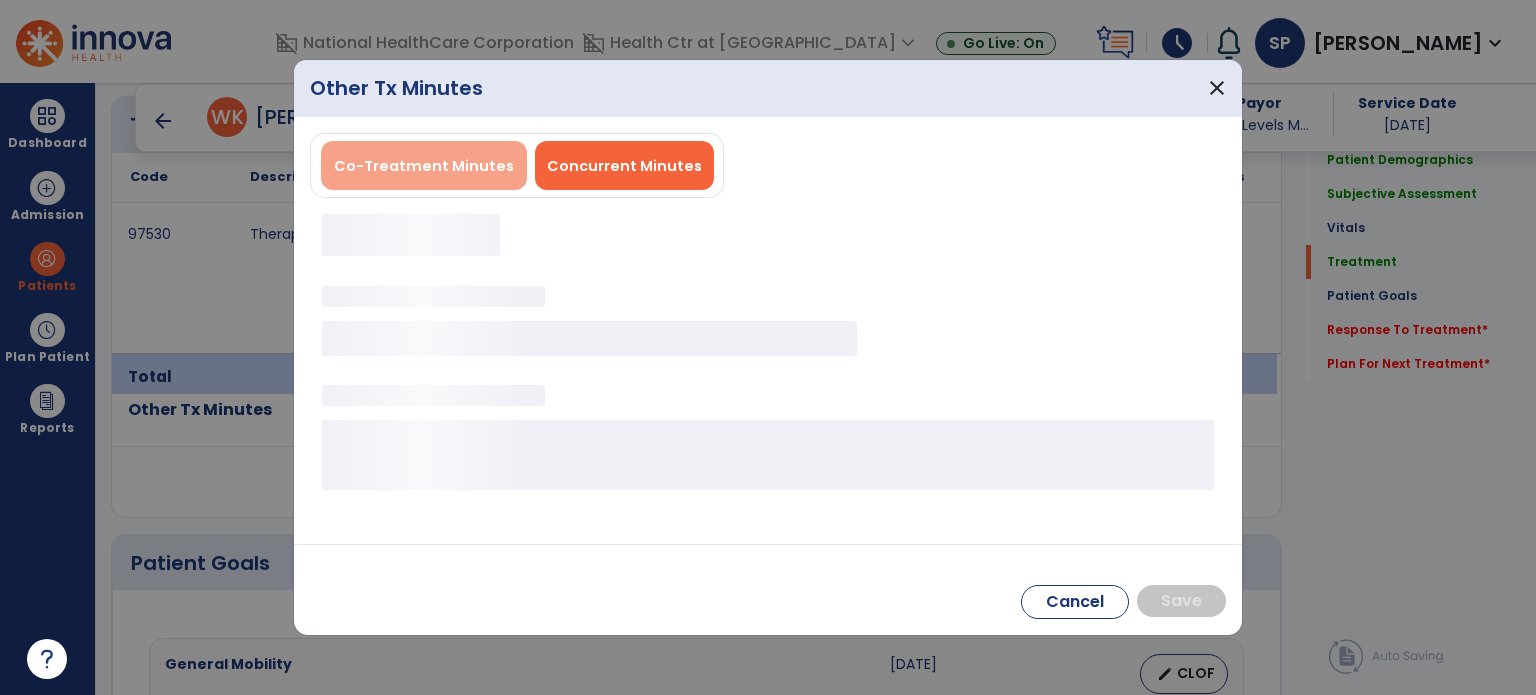 click on "Co-Treatment Minutes" at bounding box center (424, 166) 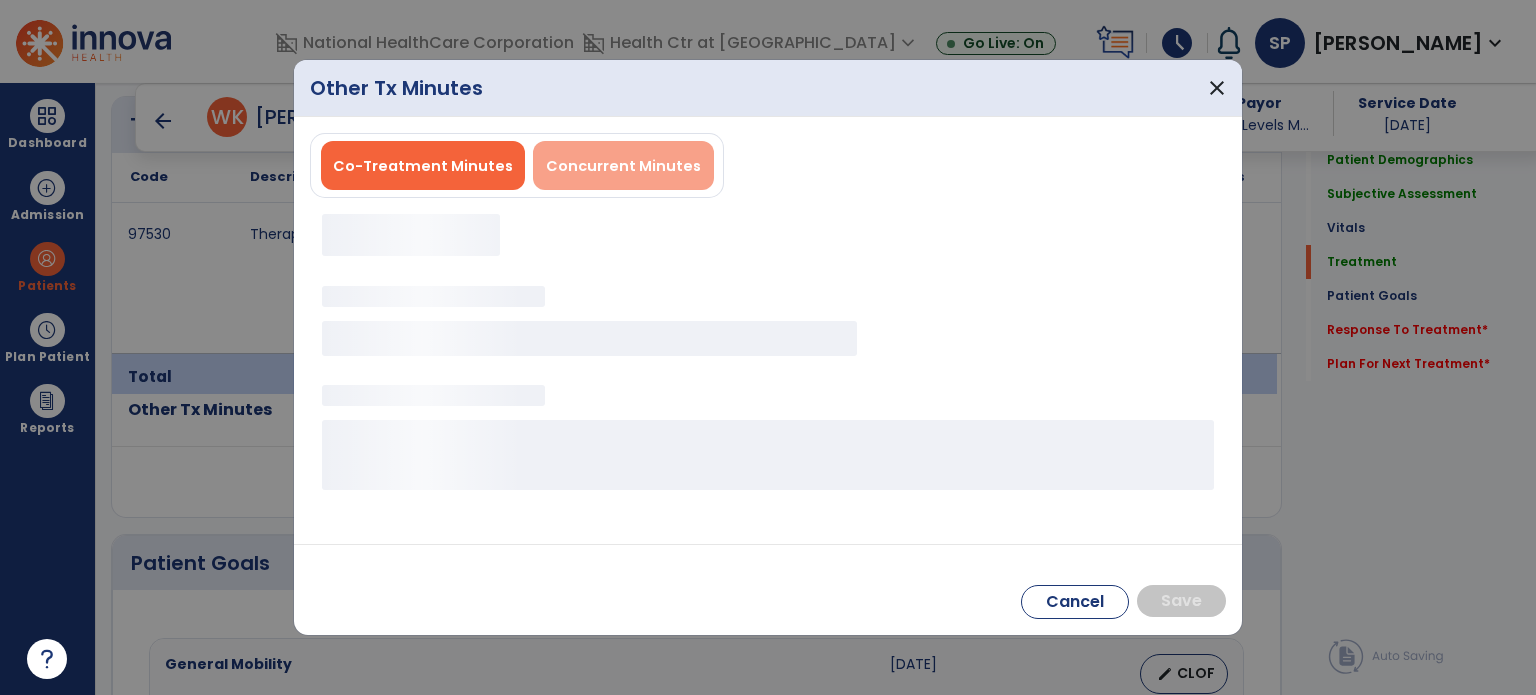 click on "Concurrent Minutes" at bounding box center [623, 166] 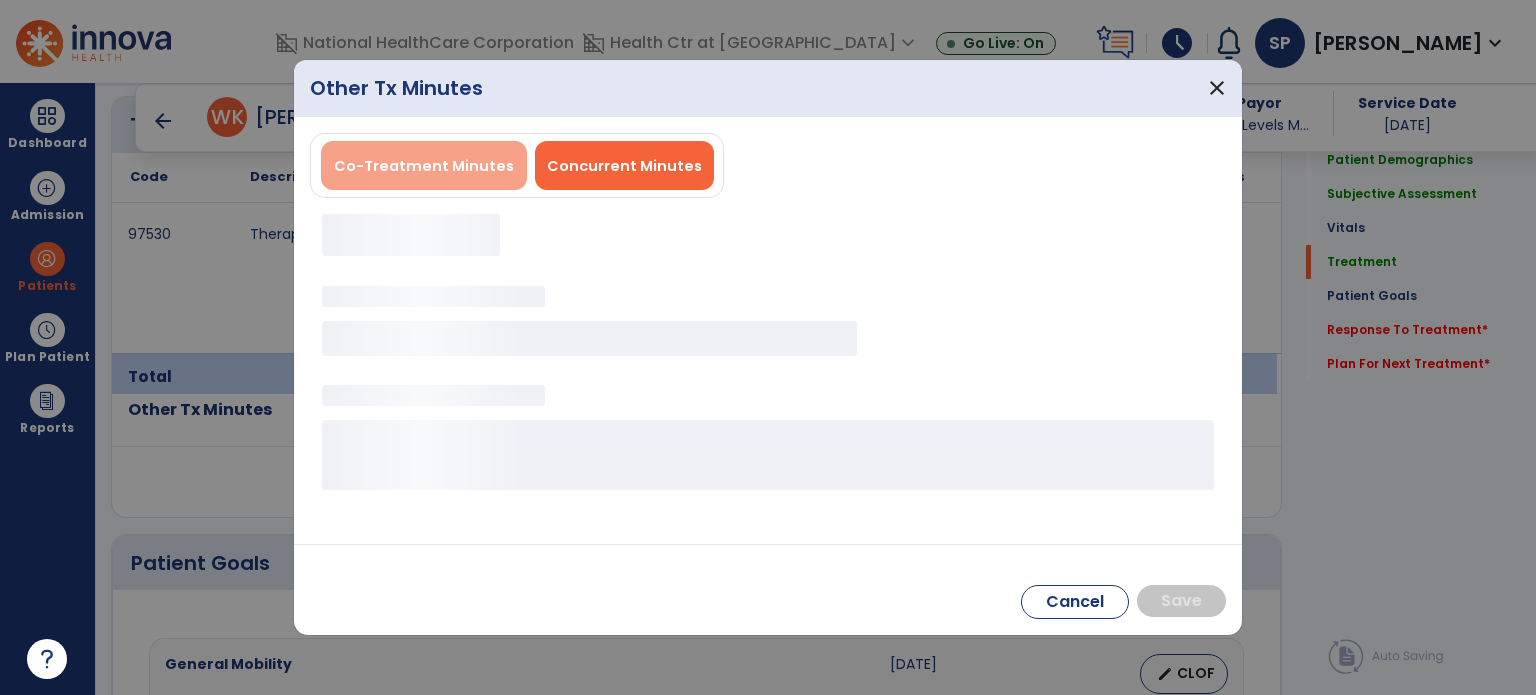click on "Co-Treatment Minutes" at bounding box center [424, 166] 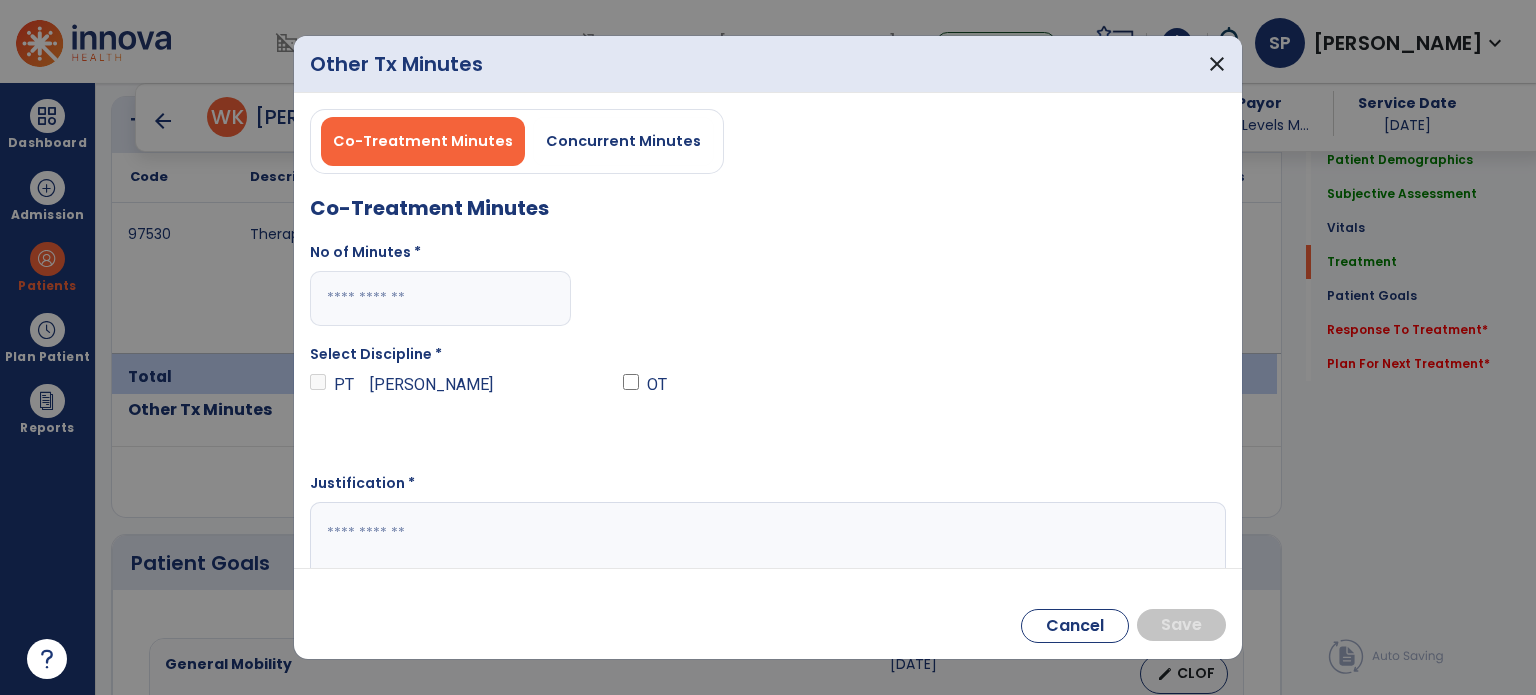 click at bounding box center (440, 298) 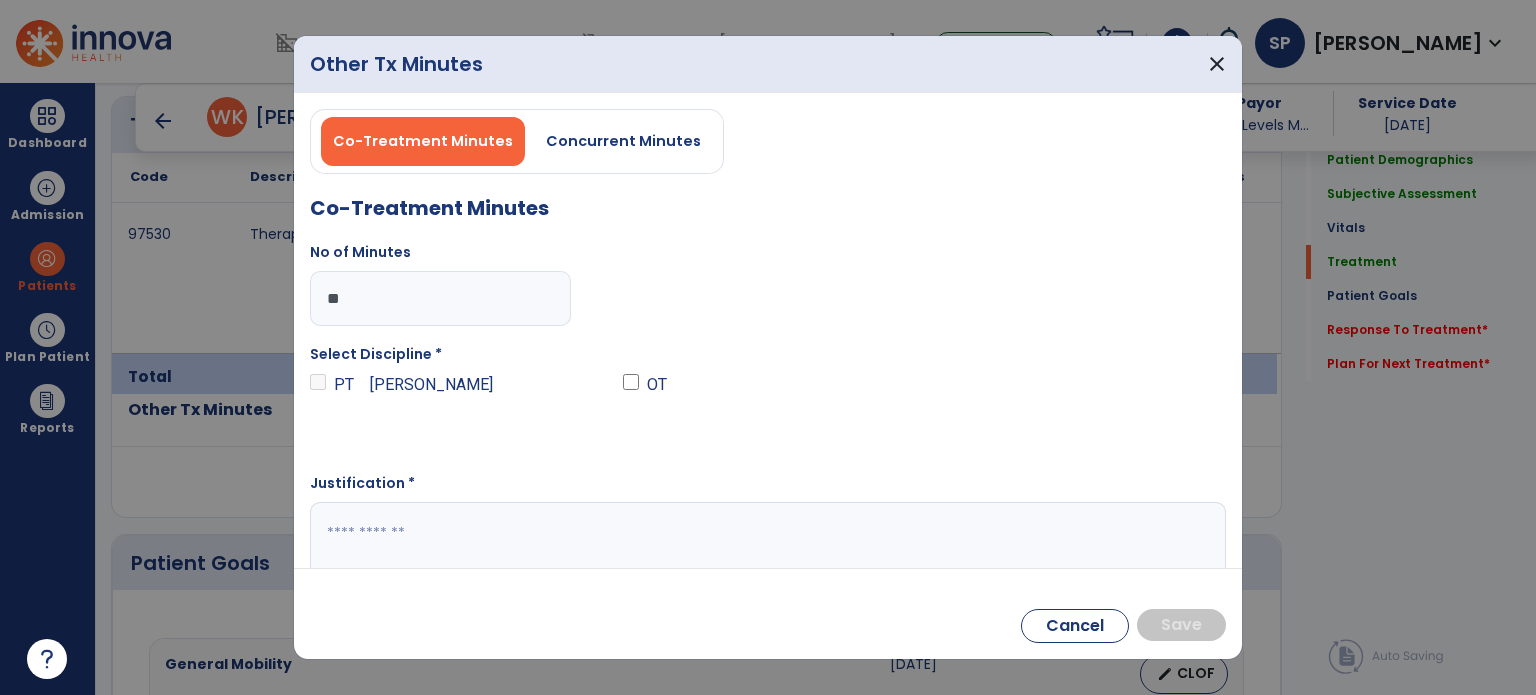 type on "**" 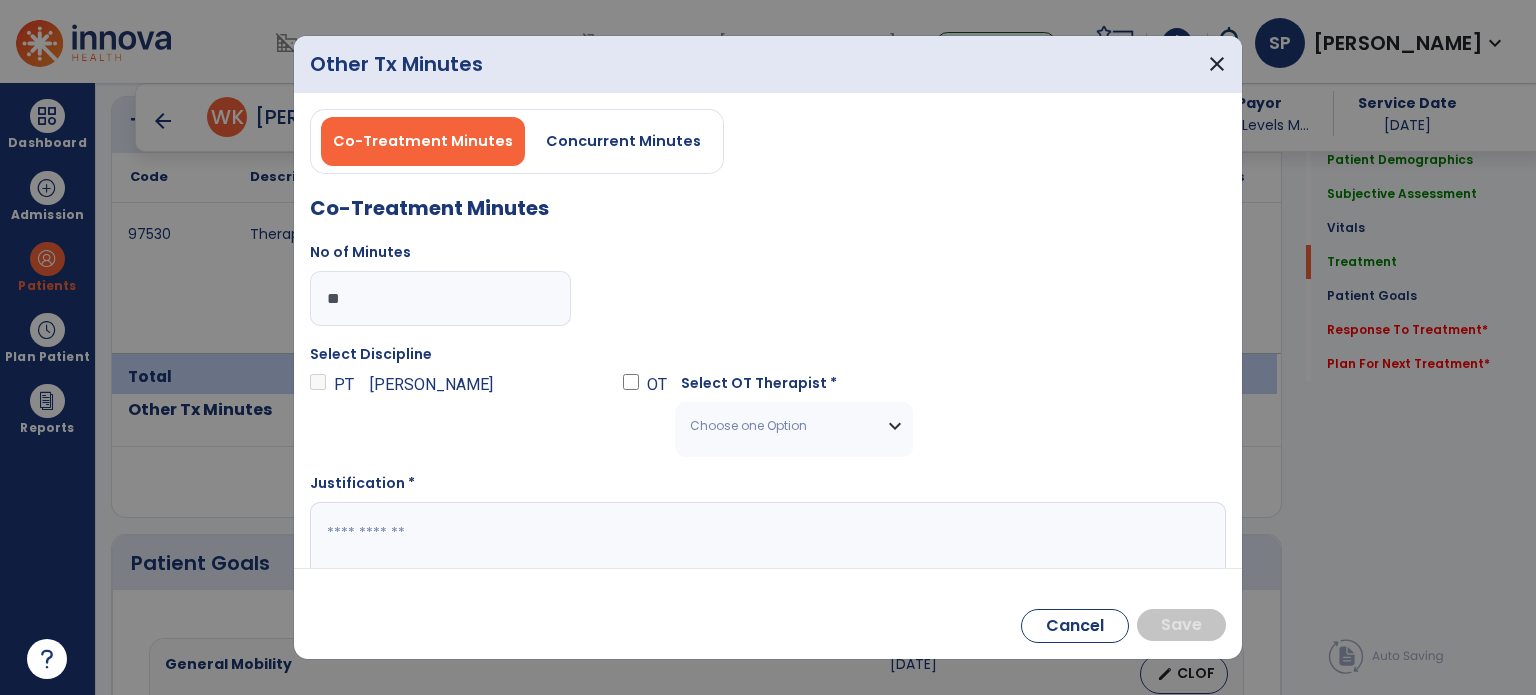 click on "Choose one Option [PERSON_NAME]  OT   NPI #  [US_HEALTHCARE_NPI]  License #  5534 [PERSON_NAME] [PERSON_NAME]   NPI #  [US_HEALTHCARE_NPI]  License #  717 [PERSON_NAME]  SOT   NPI #  N/A   License #  Student OT [PERSON_NAME]  OT   NPI #  [US_HEALTHCARE_NPI]  License #  4853 [PERSON_NAME]   NPI #  [US_HEALTHCARE_NPI]  License #  3965 [PERSON_NAME]  OT   NPI #  [US_HEALTHCARE_NPI]  License #  8246 Lebe [PERSON_NAME]   NPI #  [US_HEALTHCARE_NPI]  License #  2665 [PERSON_NAME] [PERSON_NAME]  OT   NPI #  [US_HEALTHCARE_NPI]  License #  5012 [PERSON_NAME]  OTA   NPI #  [US_HEALTHCARE_NPI]  License #  2721 [PERSON_NAME]  OT   NPI #  [US_HEALTHCARE_NPI]  License #  1241 [PERSON_NAME]  OT   NPI #  [US_HEALTHCARE_NPI]  License #  7964 [PERSON_NAME]  OTA   NPI #  [US_HEALTHCARE_NPI]  License #  3654 [PERSON_NAME]  OT   NPI #  [US_HEALTHCARE_NPI]  License #  3469 [PERSON_NAME]   NPI #  N/A   License #  4156 [PERSON_NAME]   NPI #  [US_HEALTHCARE_NPI]  License #  3516 [PERSON_NAME][GEOGRAPHIC_DATA] #  [US_HEALTHCARE_NPI]  License #  3344 [PERSON_NAME]  OTA   NPI #  N/A   License #  3958 [PERSON_NAME]  OT   NPI #  [US_HEALTHCARE_NPI]  License #  4267" at bounding box center (793, 429) 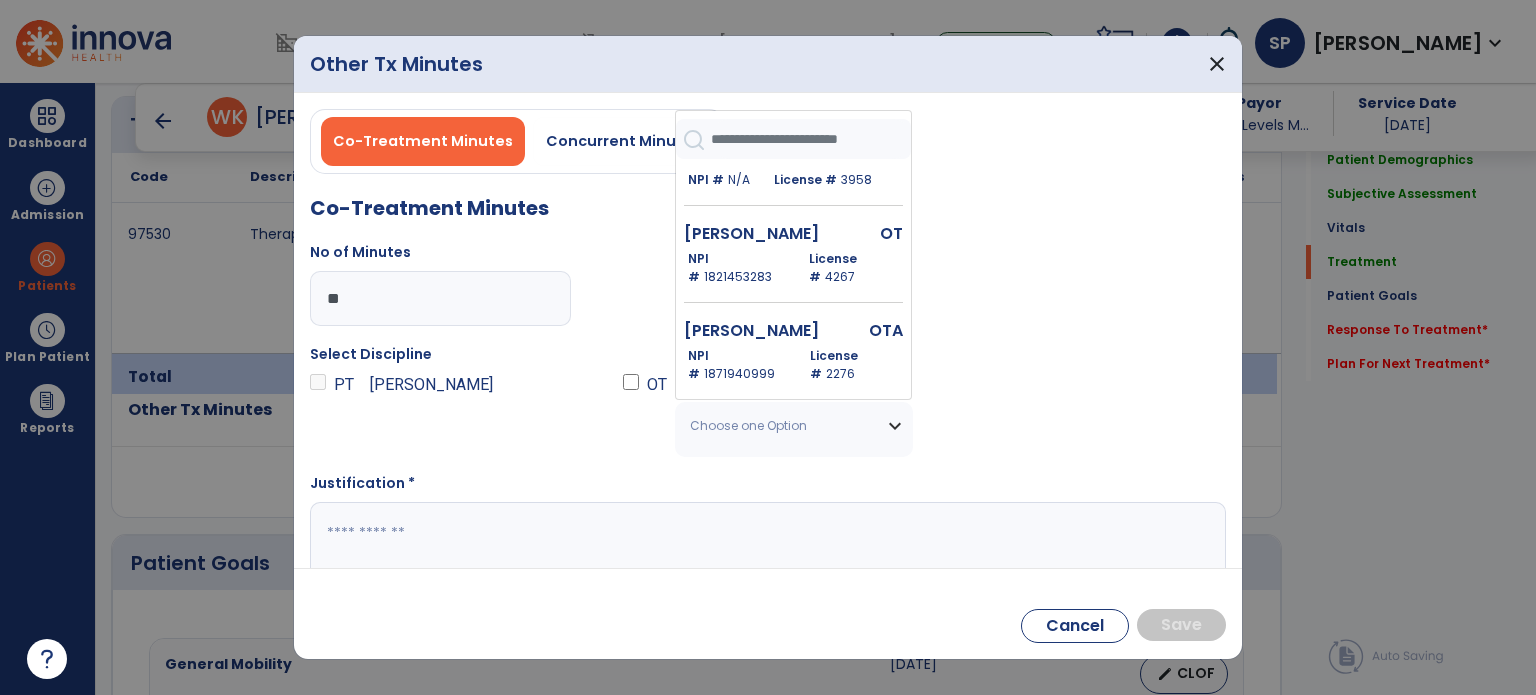 scroll, scrollTop: 1587, scrollLeft: 0, axis: vertical 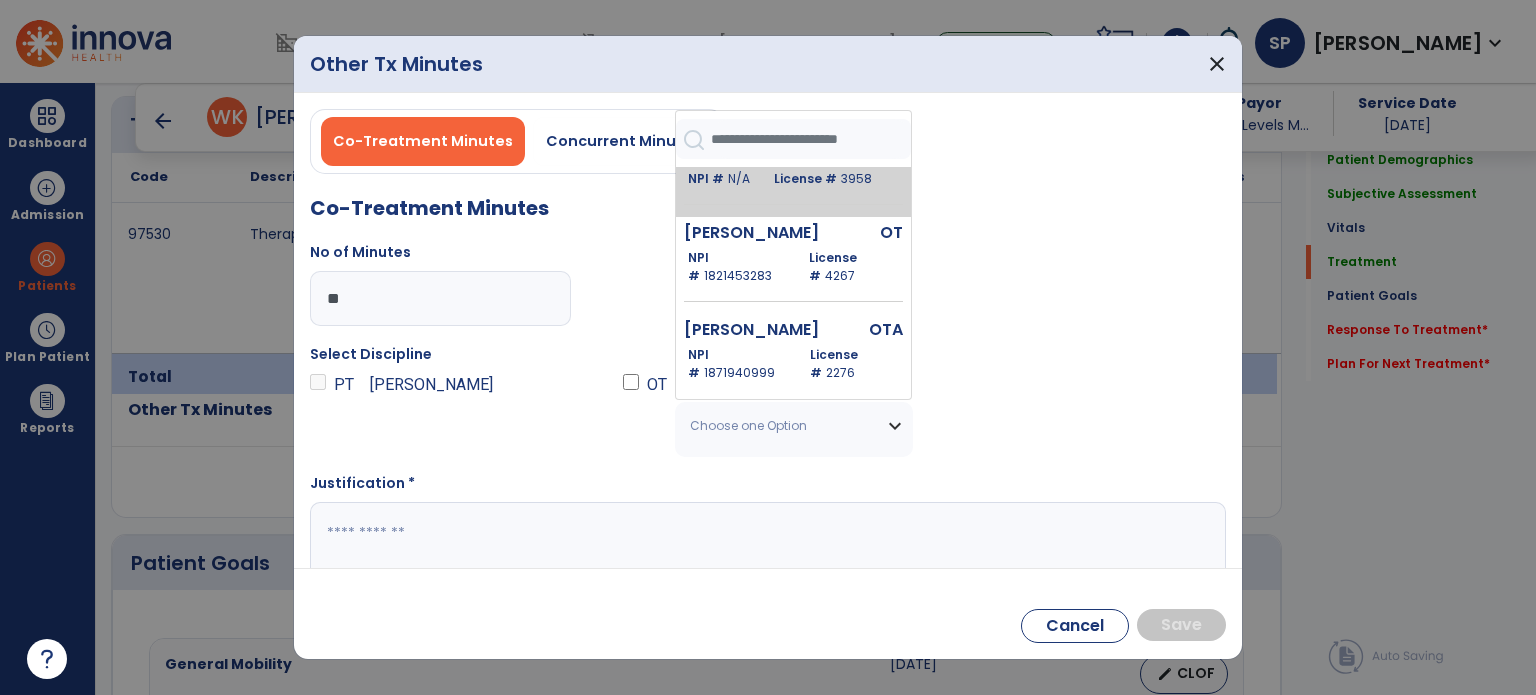 click on "[PERSON_NAME]" at bounding box center [753, 154] 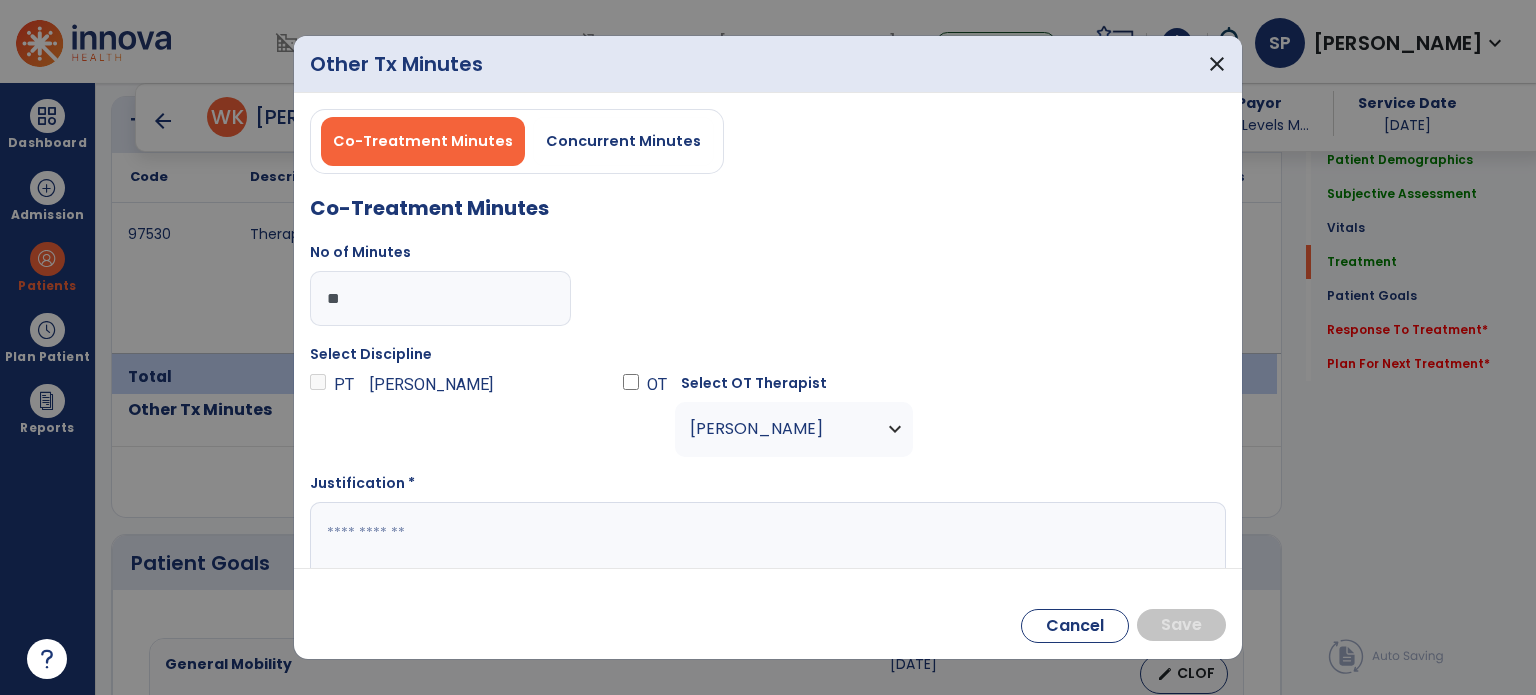 click at bounding box center [766, 541] 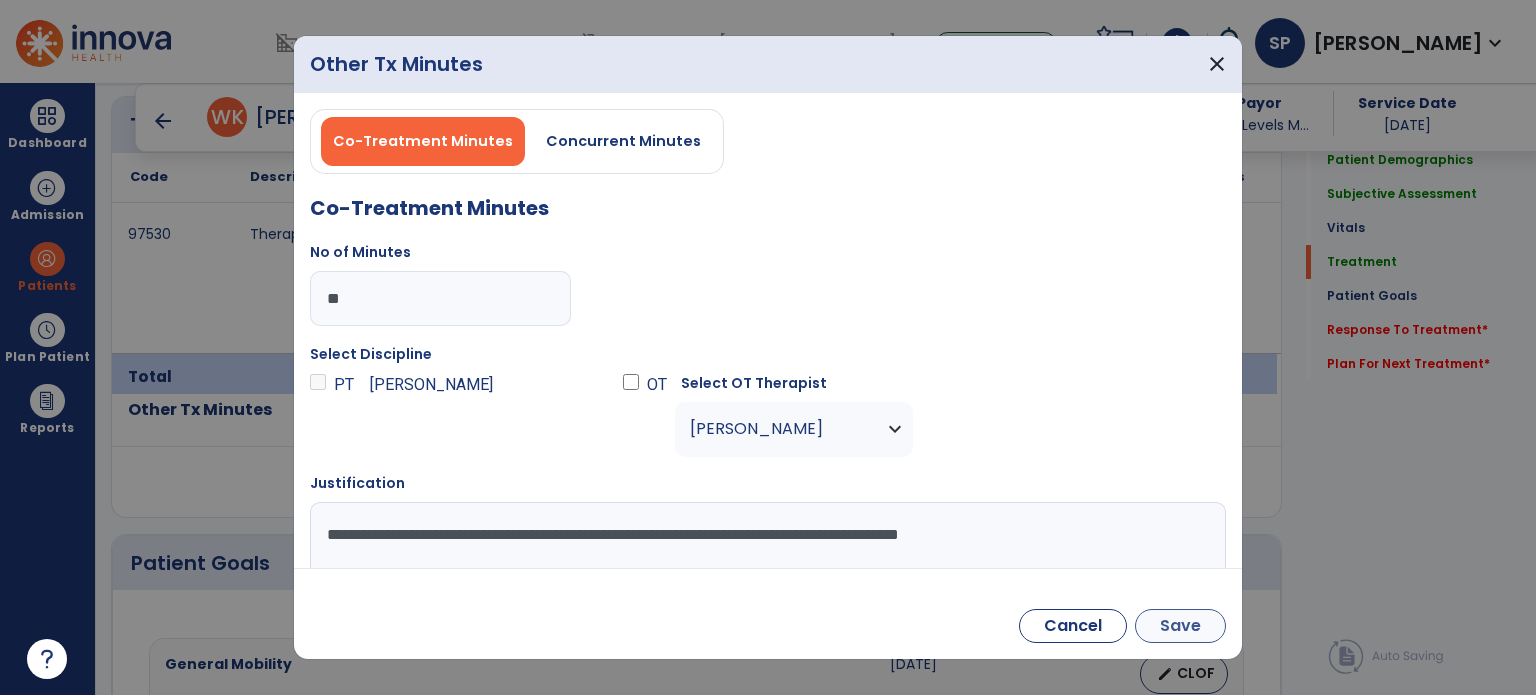 type on "**********" 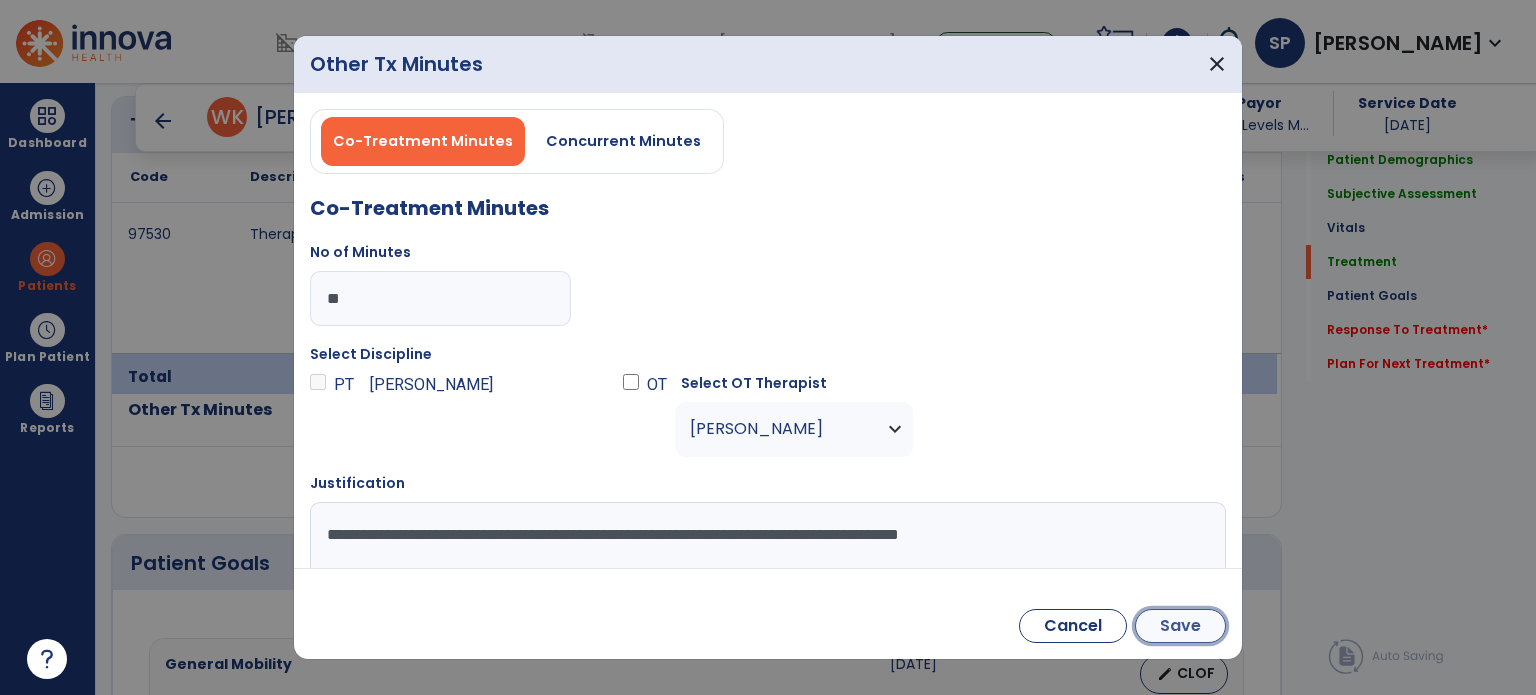 click on "Save" at bounding box center [1180, 626] 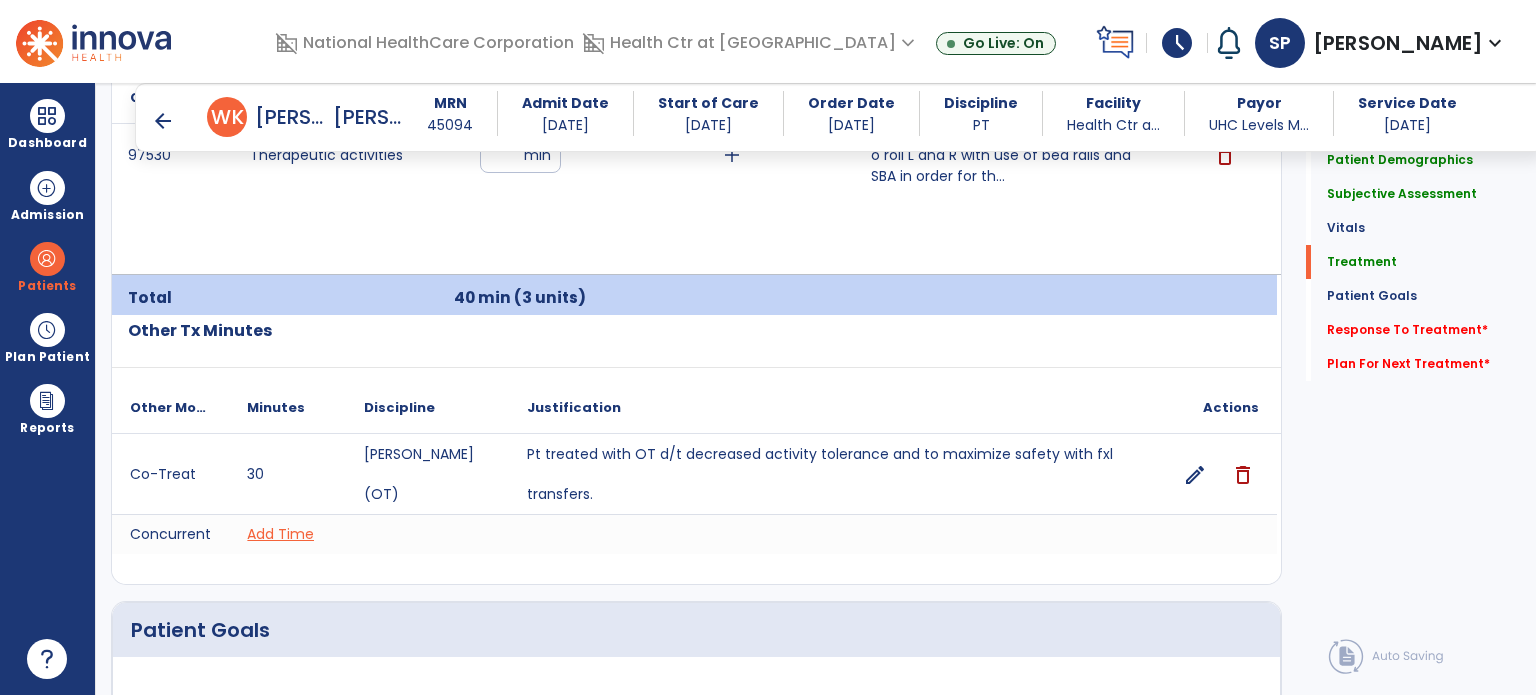 scroll, scrollTop: 1343, scrollLeft: 0, axis: vertical 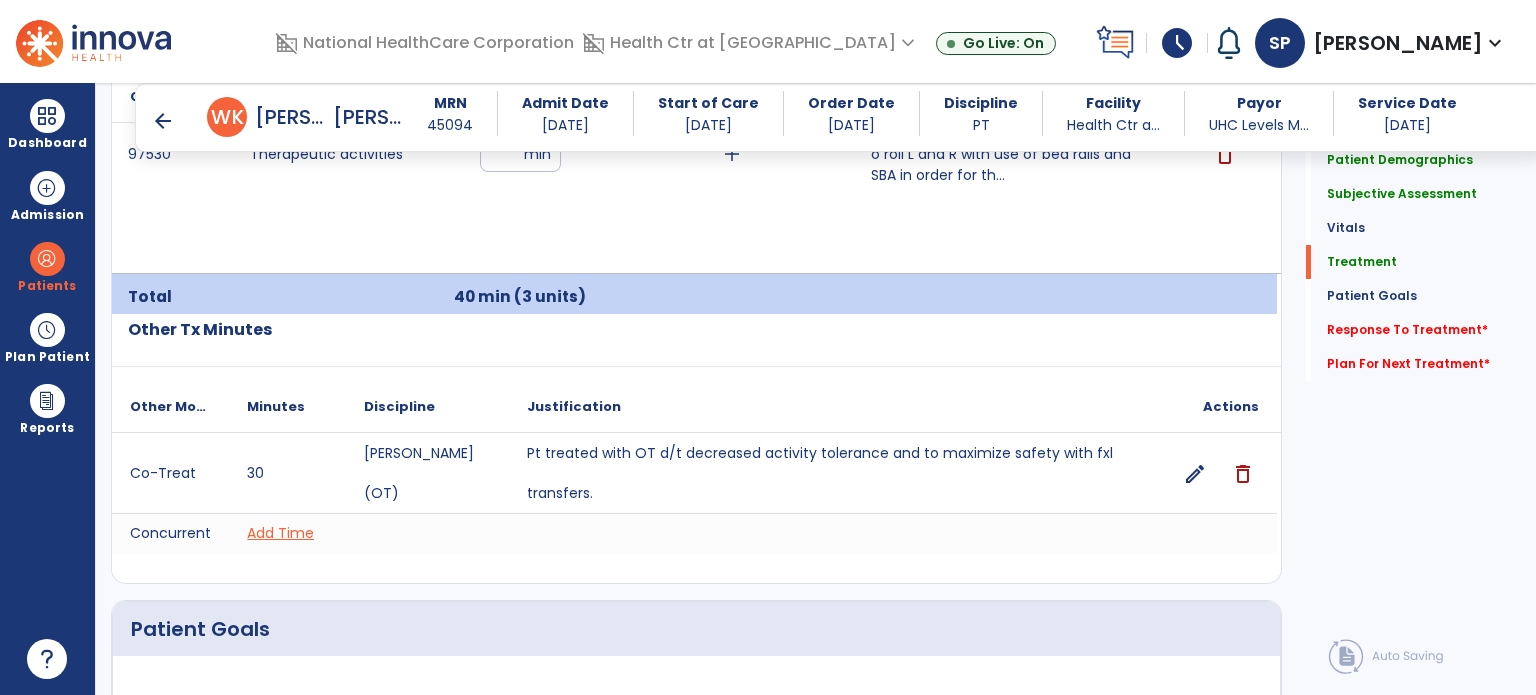 click on "Justification" 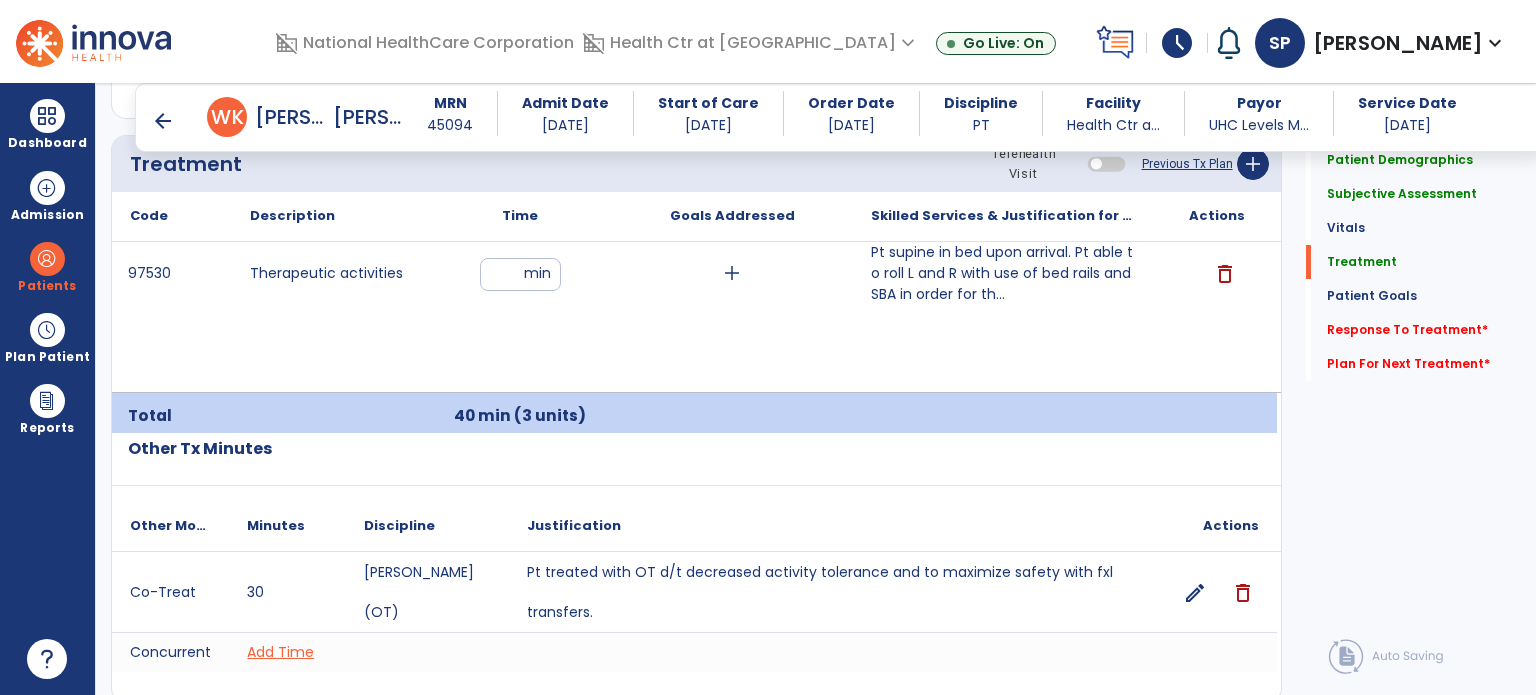 scroll, scrollTop: 1104, scrollLeft: 0, axis: vertical 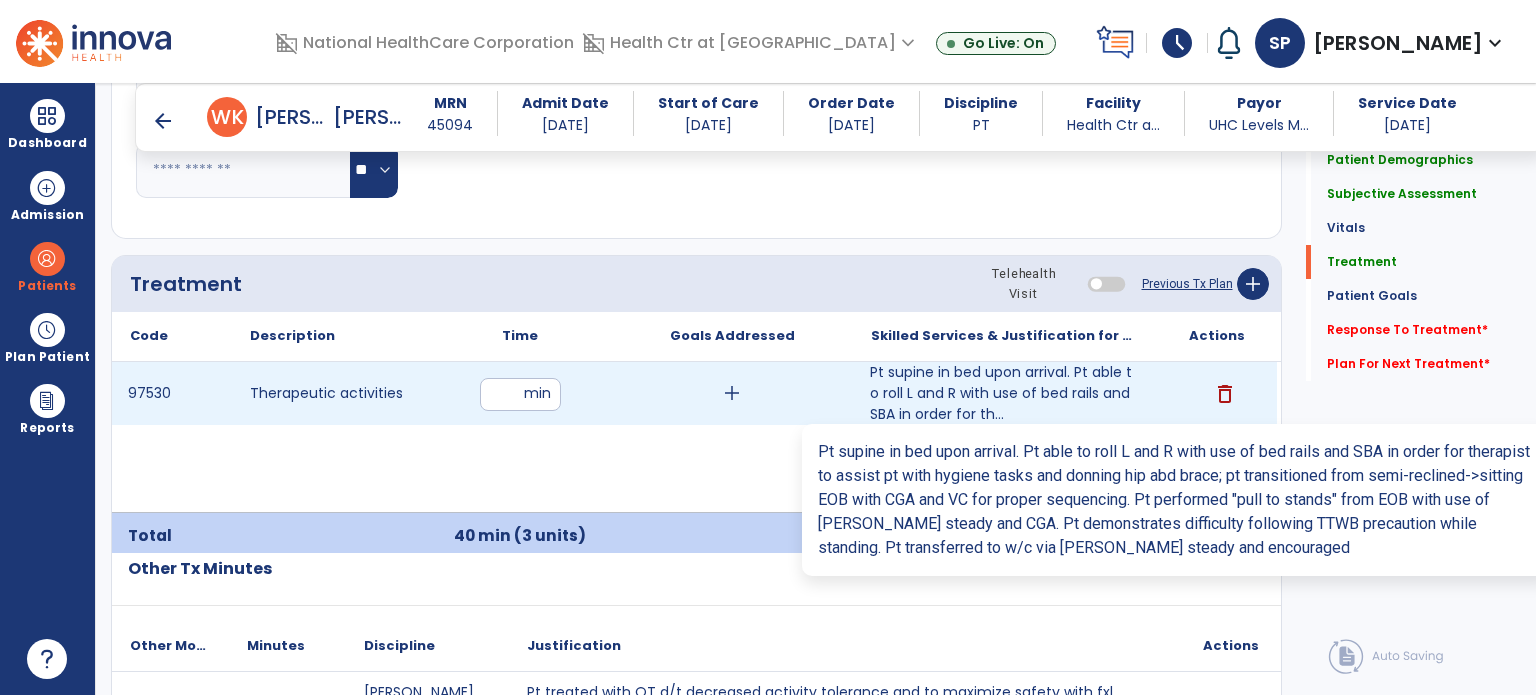 click on "Pt supine in bed upon arrival. Pt able to roll L and R with use of bed rails and SBA in order for th..." at bounding box center [1004, 393] 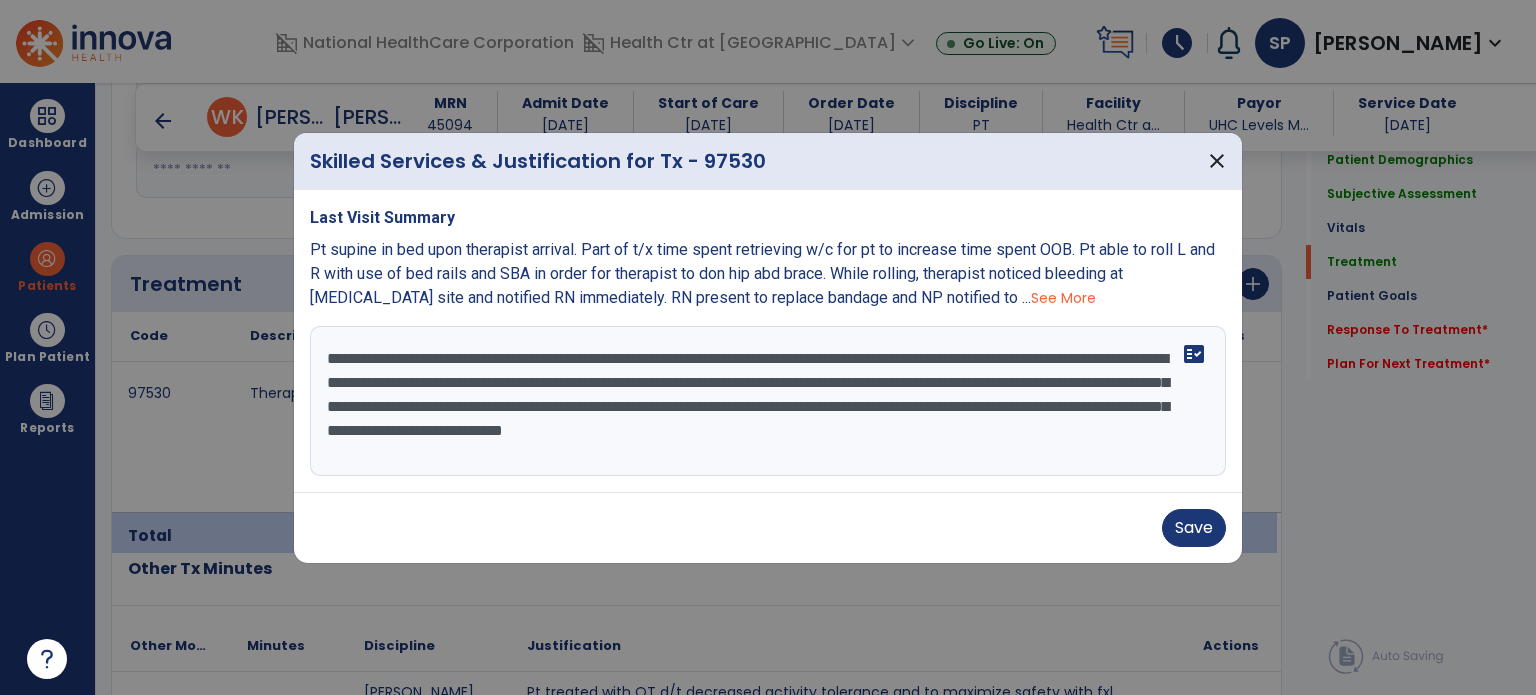 click on "Last Visit Summary Pt supine in bed upon therapist arrival. Part of t/x time spent retrieving w/c for pt to increase time spent OOB. Pt able to roll L and R with use of bed rails and SBA in order for therapist to don hip abd brace. While rolling, therapist noticed bleeding at [MEDICAL_DATA] site and notified RN immediately. RN present to replace bandage and NP notified to  ...  See More  Pt supine in bed upon arrival. Pt able to roll L and R with use of bed rails and SBA in order for therapist to assist pt with hygiene tasks and donning hip abd brace; pt transitioned from semi-reclined->sitting EOB with CGA and  VC for proper sequencing. Pt performed  "pull to stands" from EOB with use of [PERSON_NAME] steady and CGA. Pt demonstrates difficulty following TTWB precaution while standing. Pt transferred to w/c via [PERSON_NAME] steady and encouraged  fact_check" at bounding box center (768, 341) 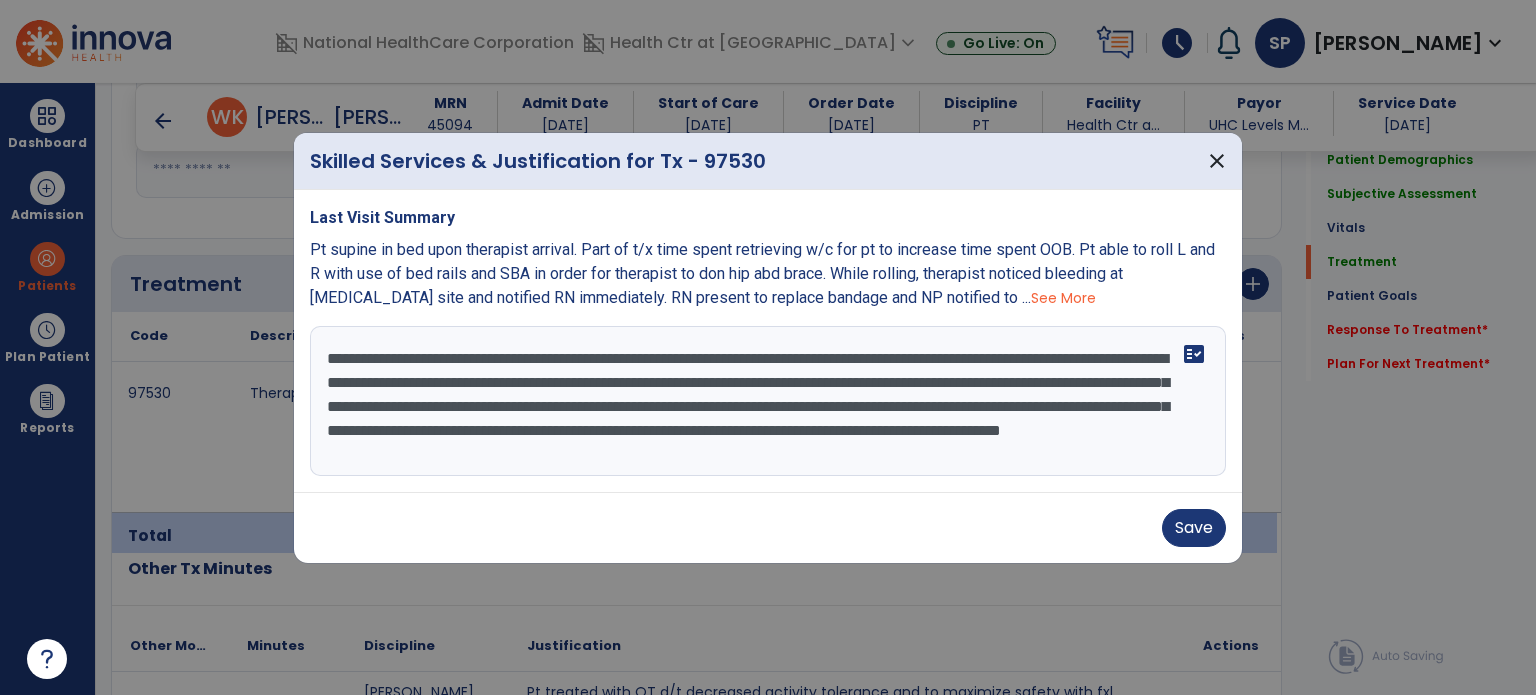 scroll, scrollTop: 15, scrollLeft: 0, axis: vertical 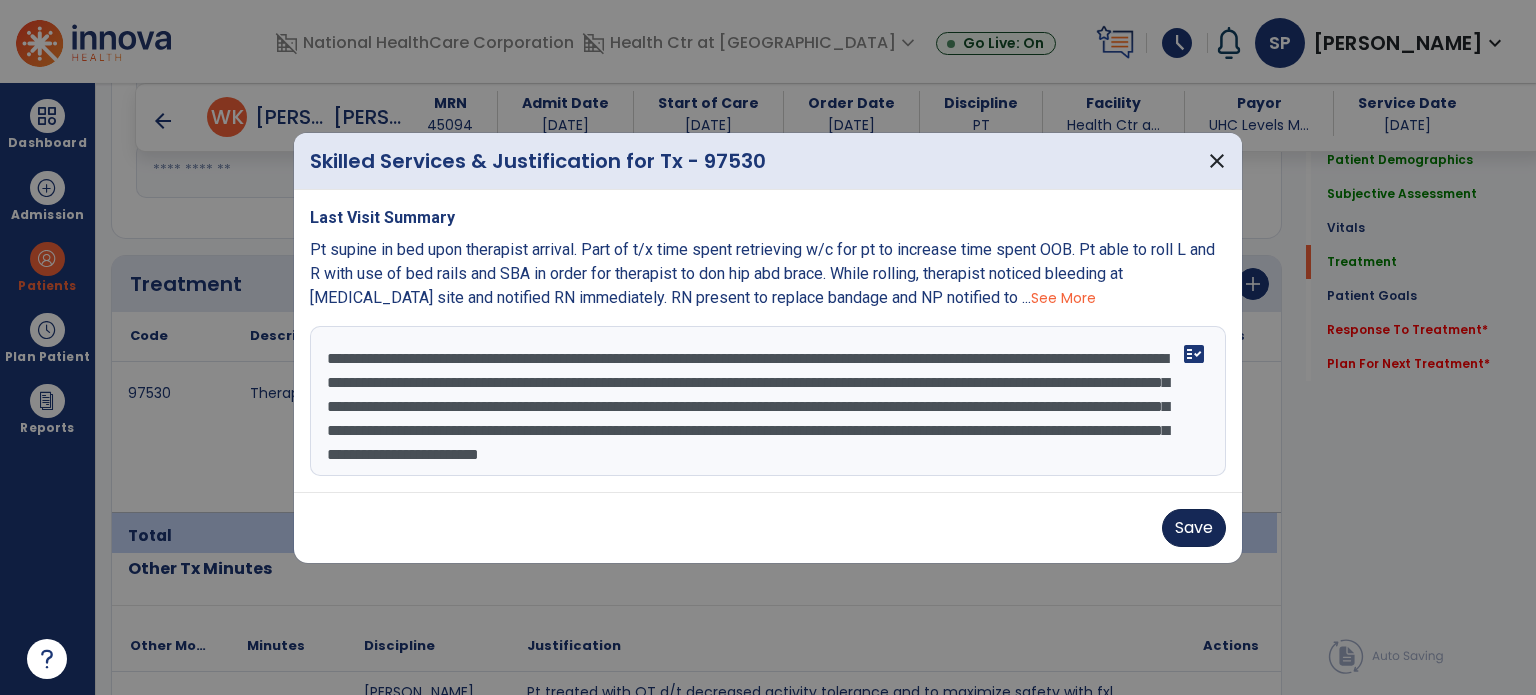 type on "**********" 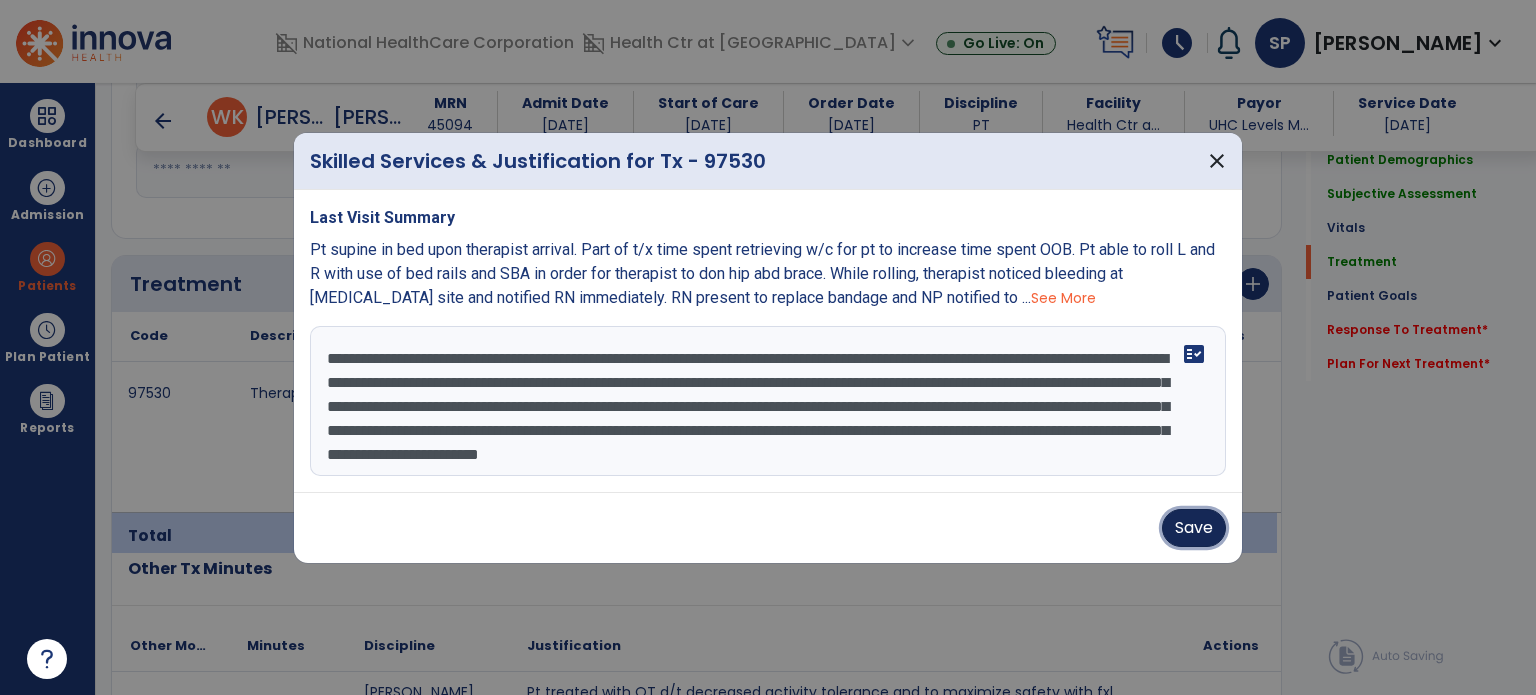 click on "Save" at bounding box center [1194, 528] 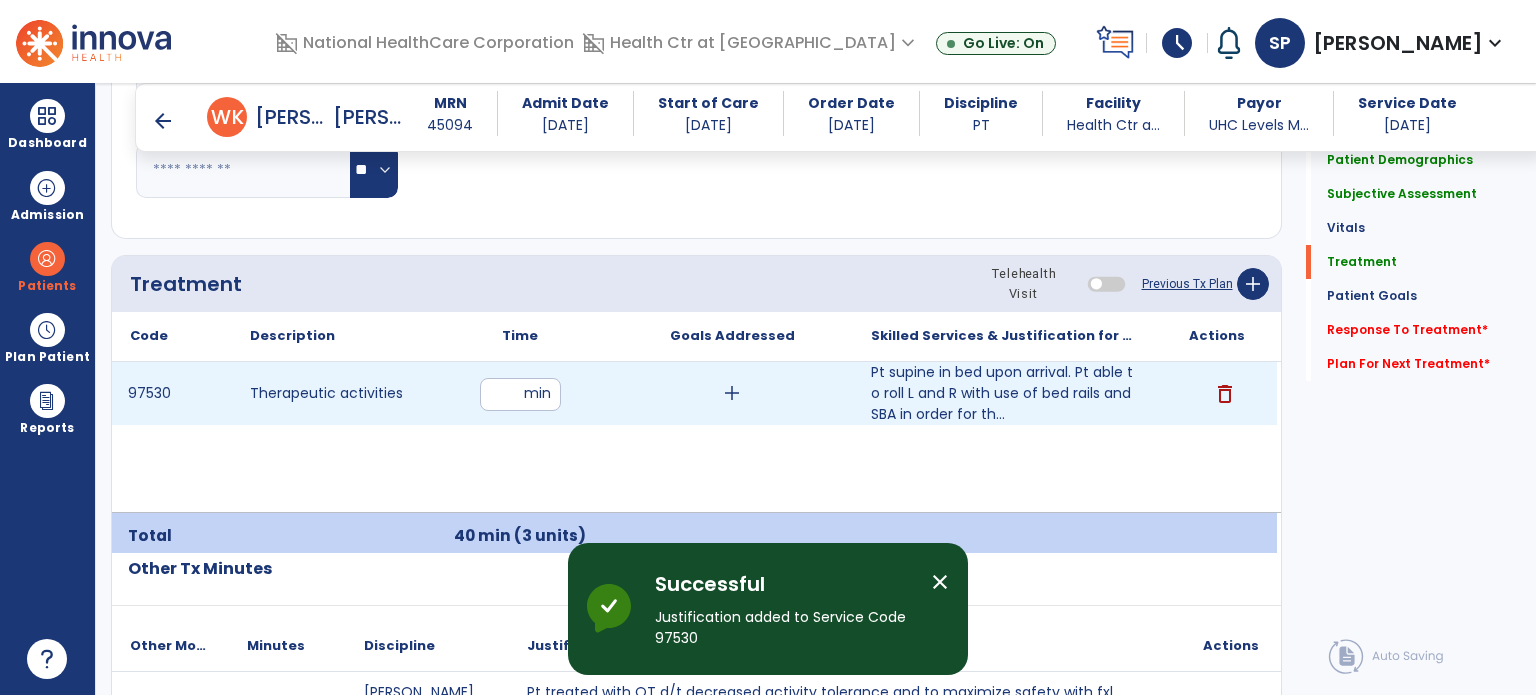 click on "**" at bounding box center [520, 394] 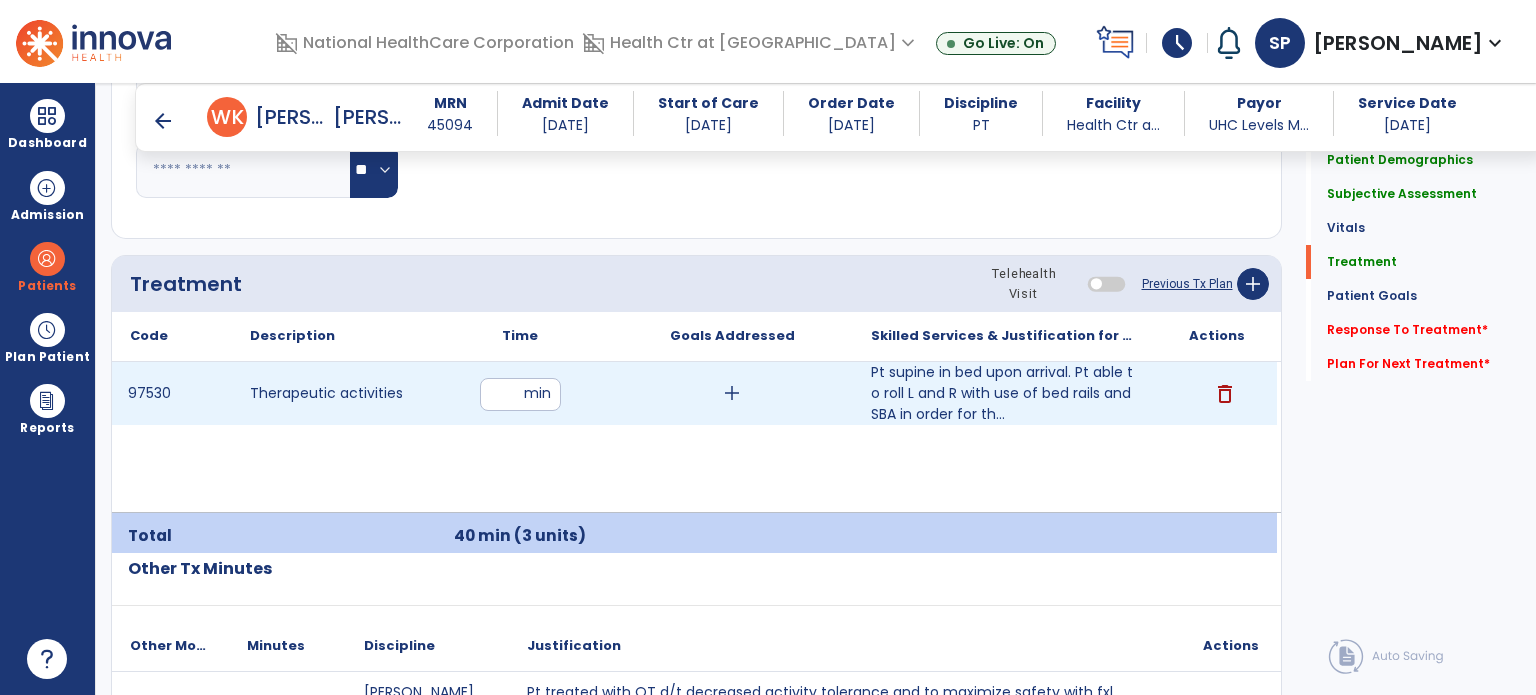 type on "*" 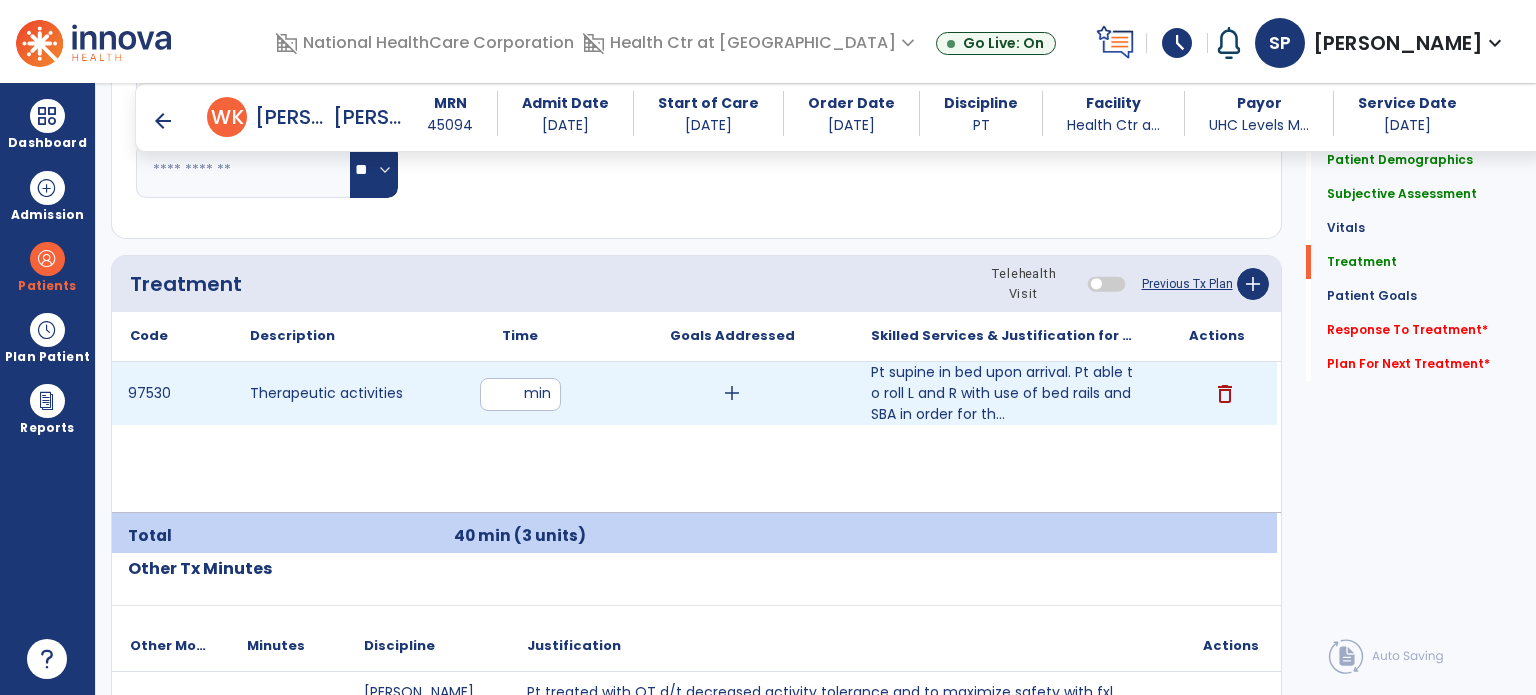 type on "**" 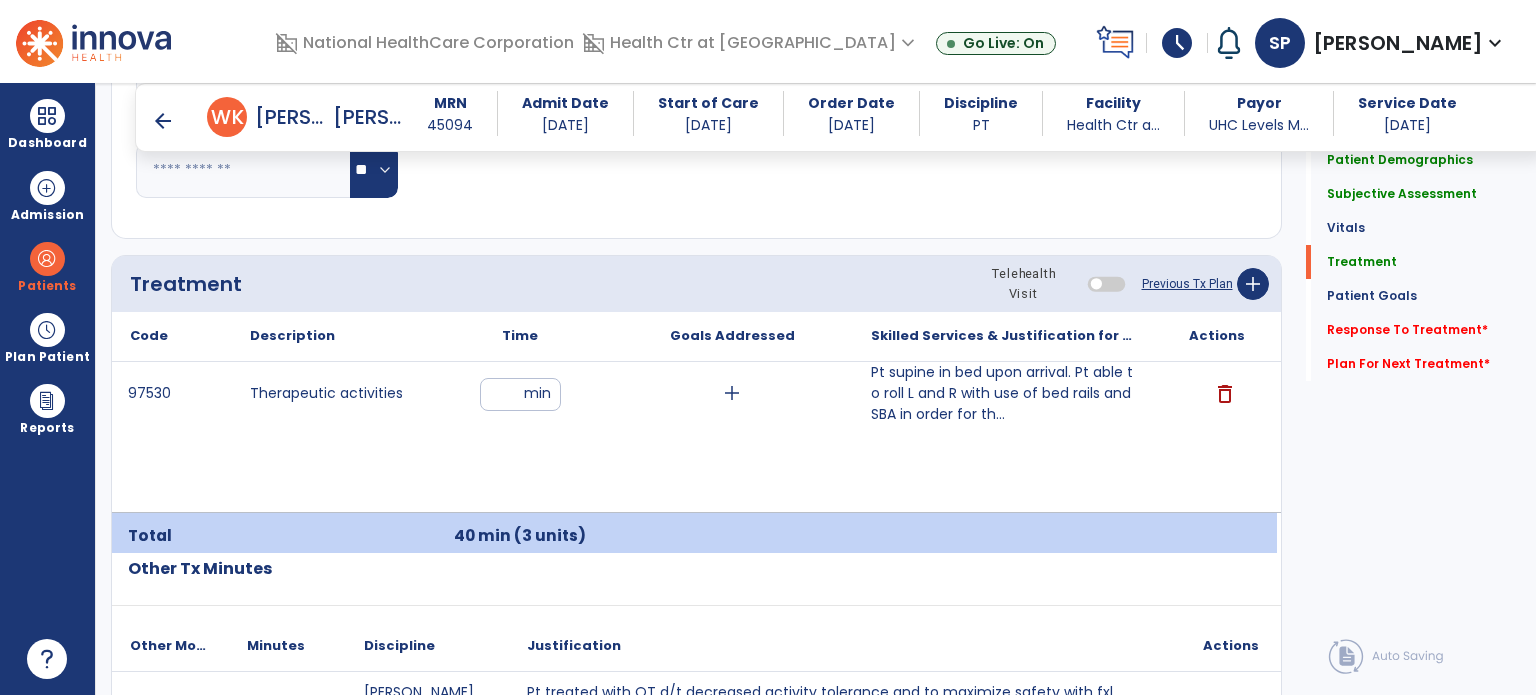 click on "97530  Therapeutic activities  ** min add  Pt supine in bed upon arrival. Pt able to roll L and R with use of bed rails and SBA in order for th...  delete" at bounding box center (694, 437) 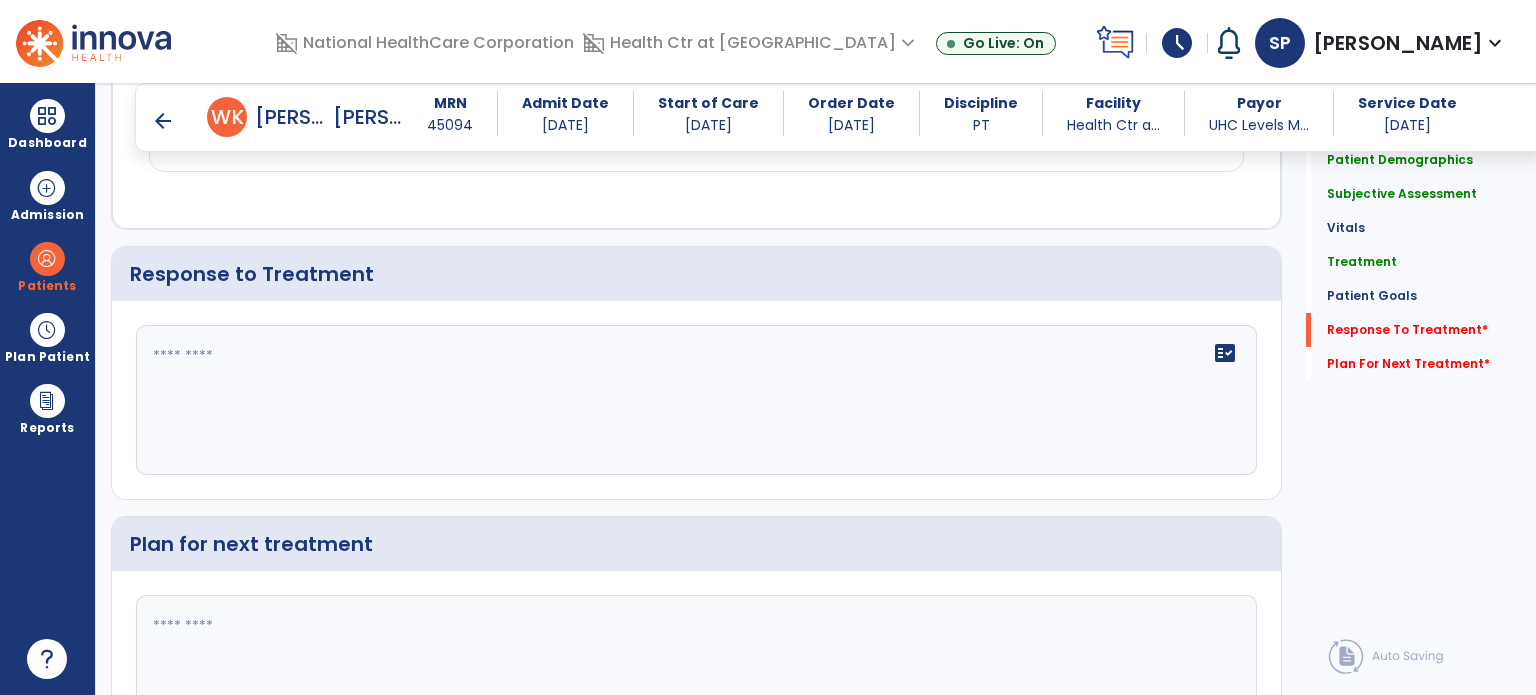 scroll, scrollTop: 3106, scrollLeft: 0, axis: vertical 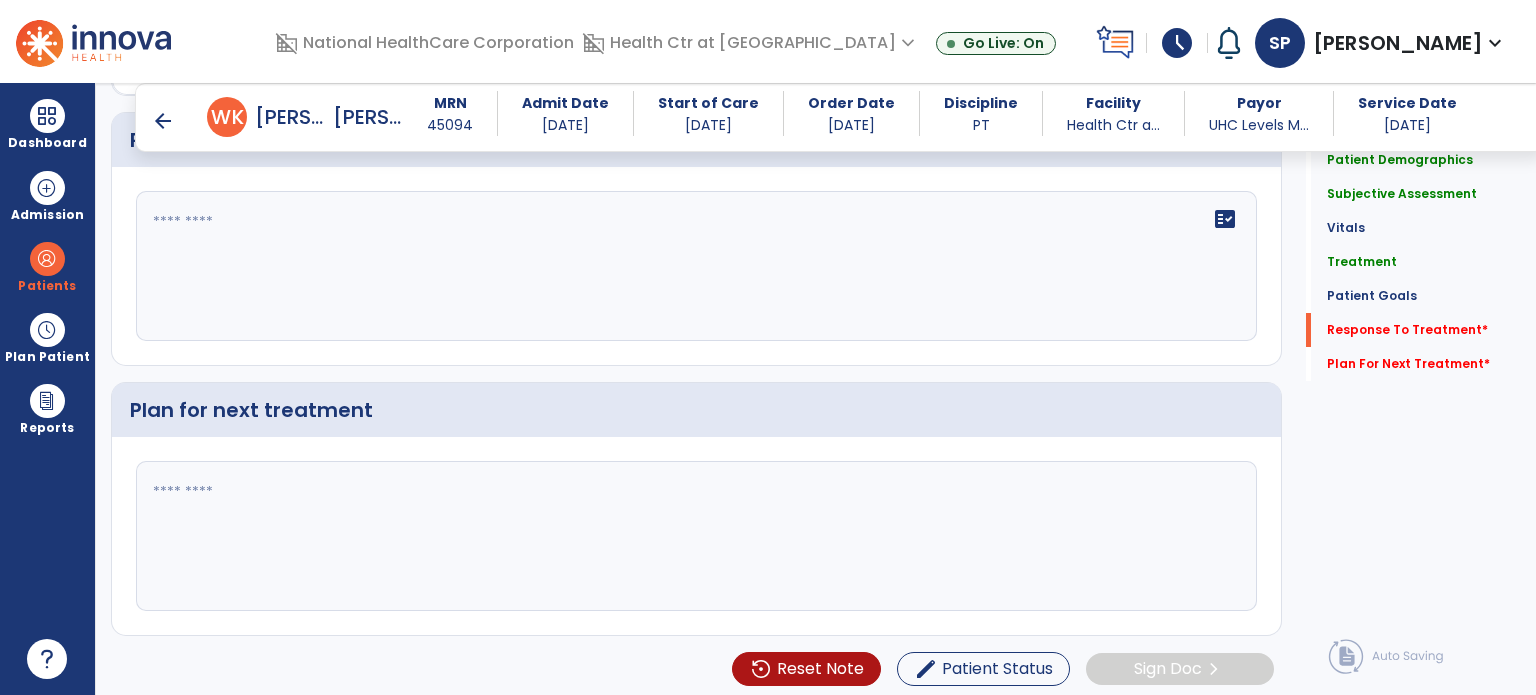 click 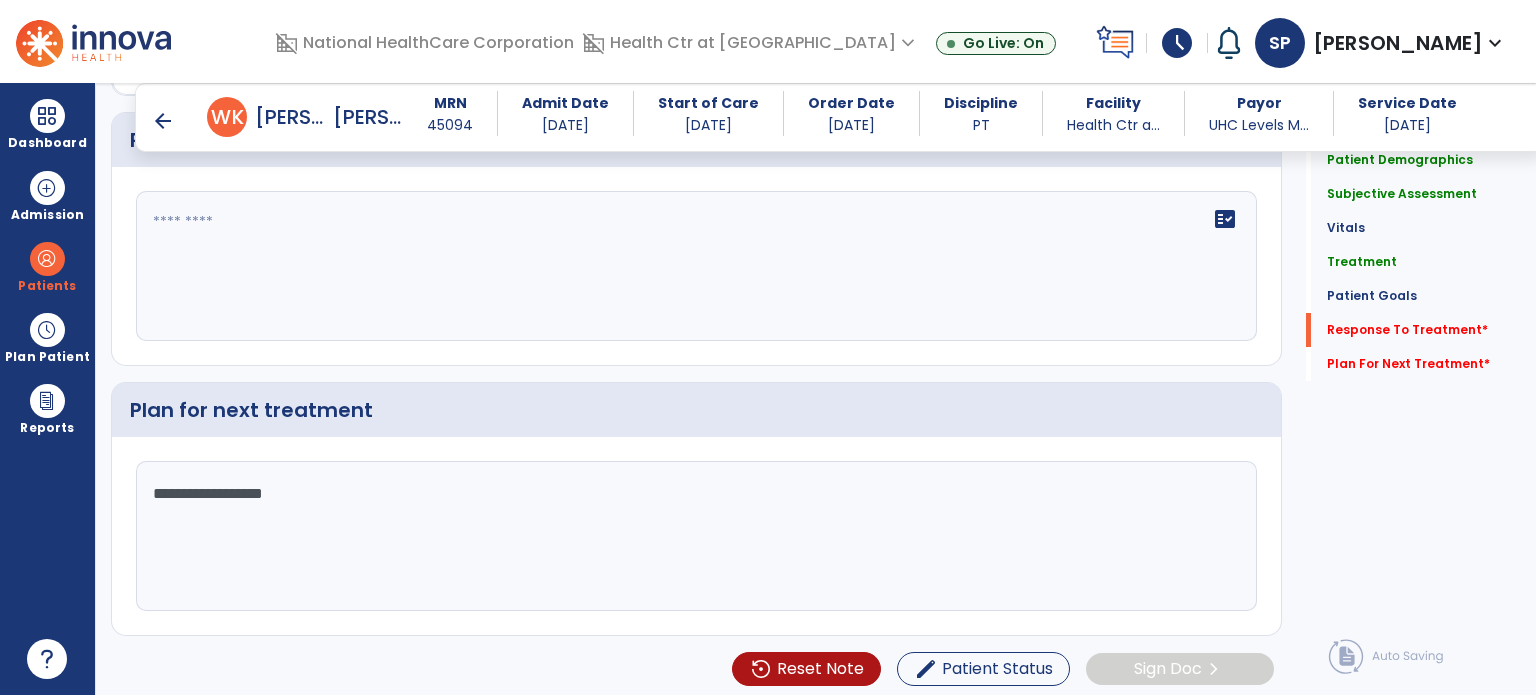 scroll, scrollTop: 3009, scrollLeft: 0, axis: vertical 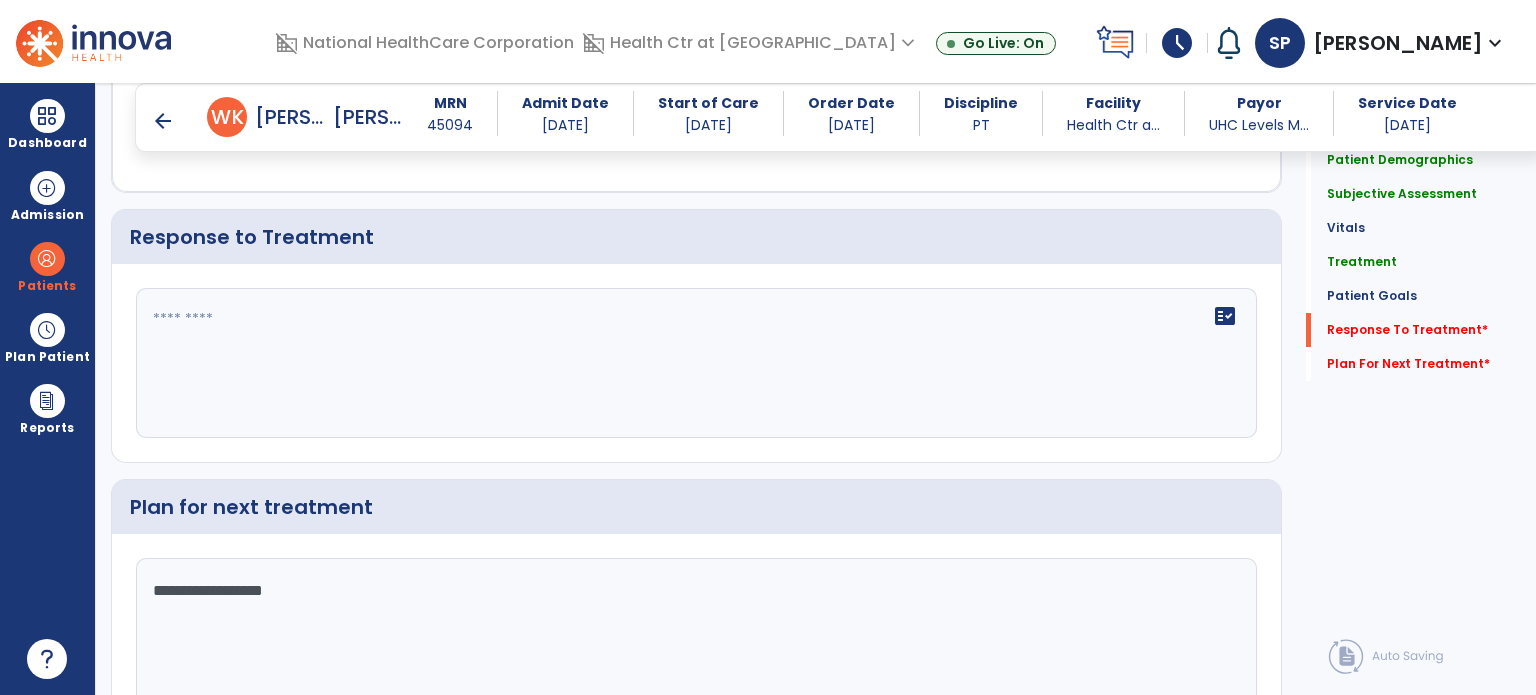 type on "**********" 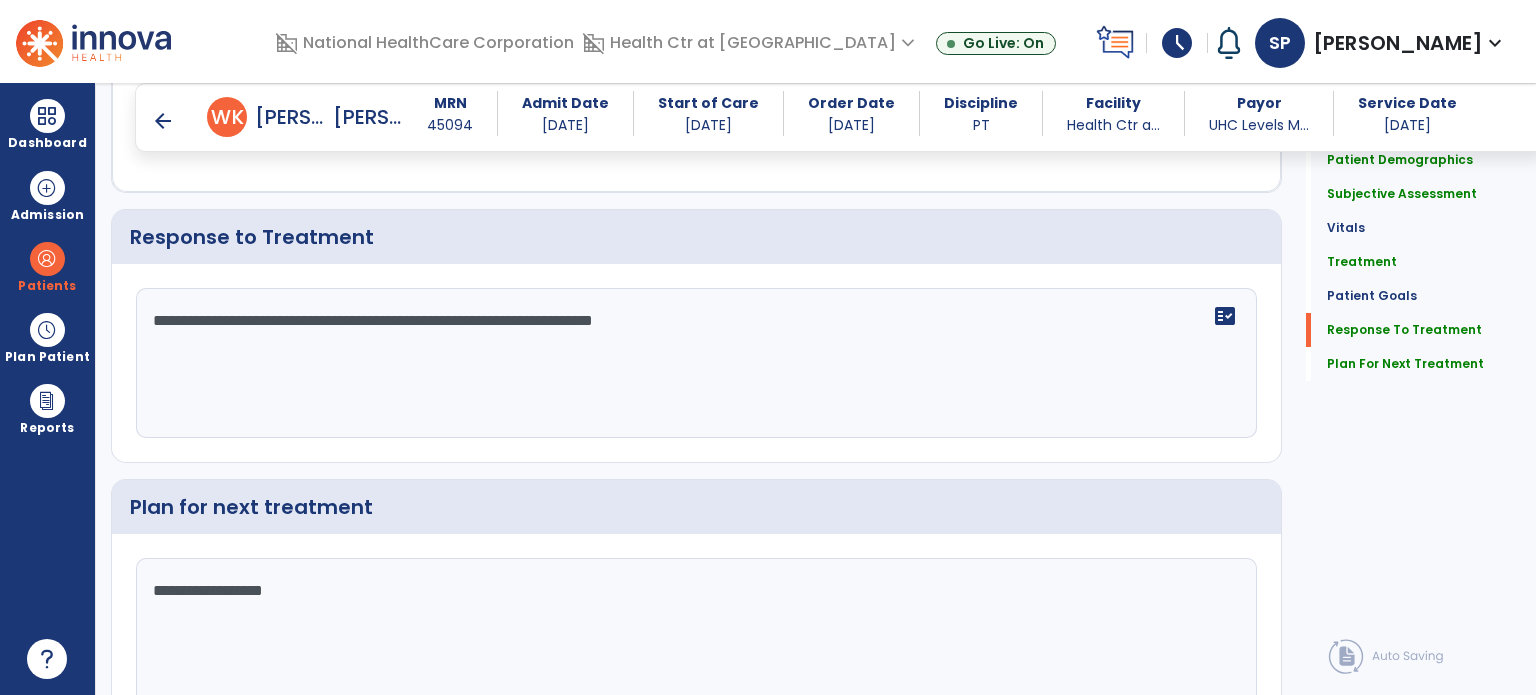 click on "**********" 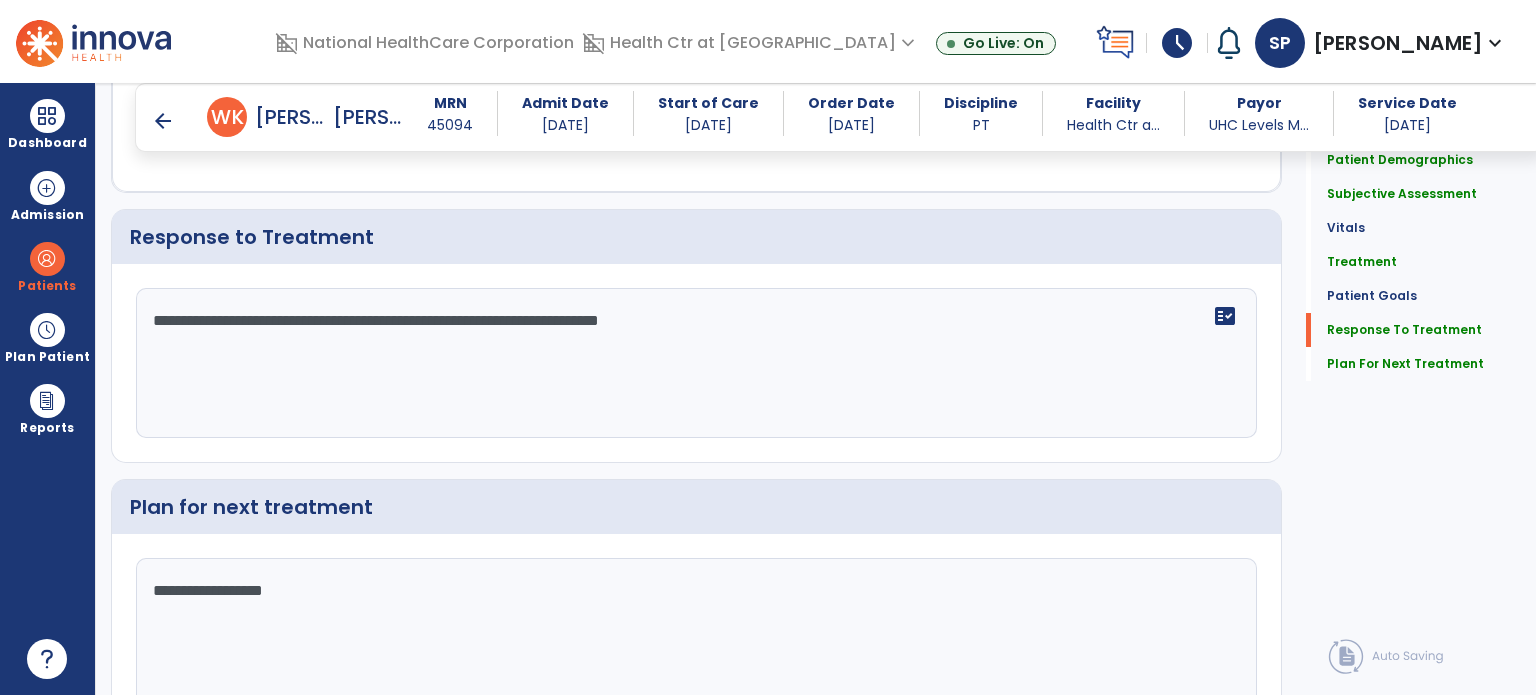 scroll, scrollTop: 3106, scrollLeft: 0, axis: vertical 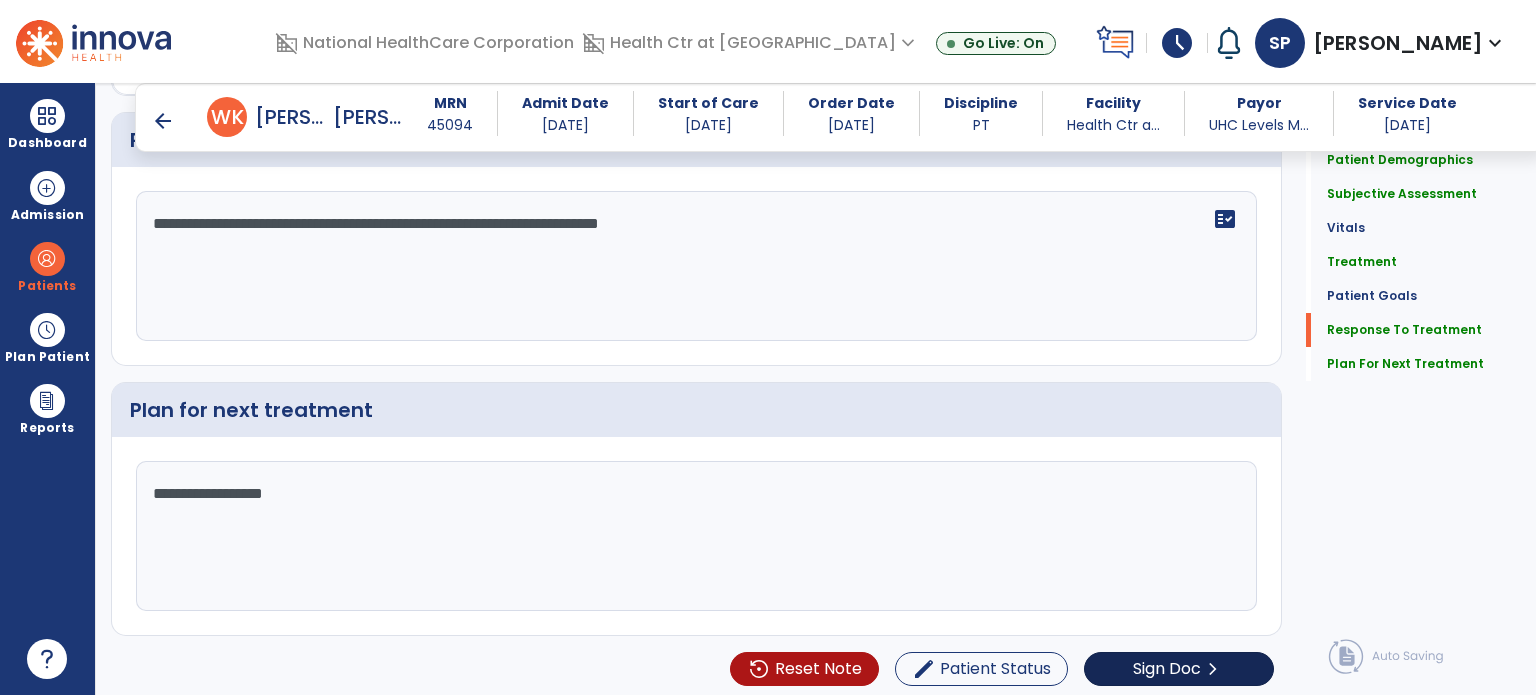 type on "**********" 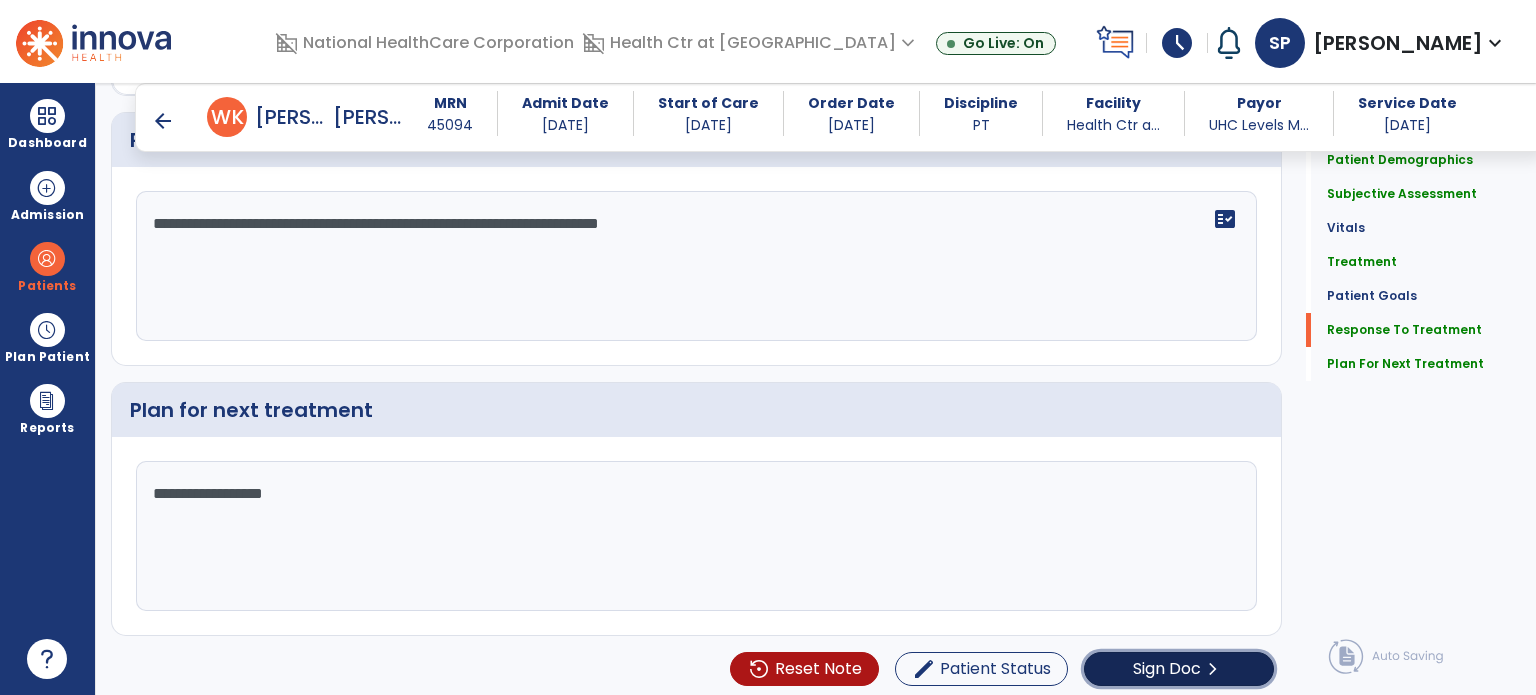 click on "Sign Doc" 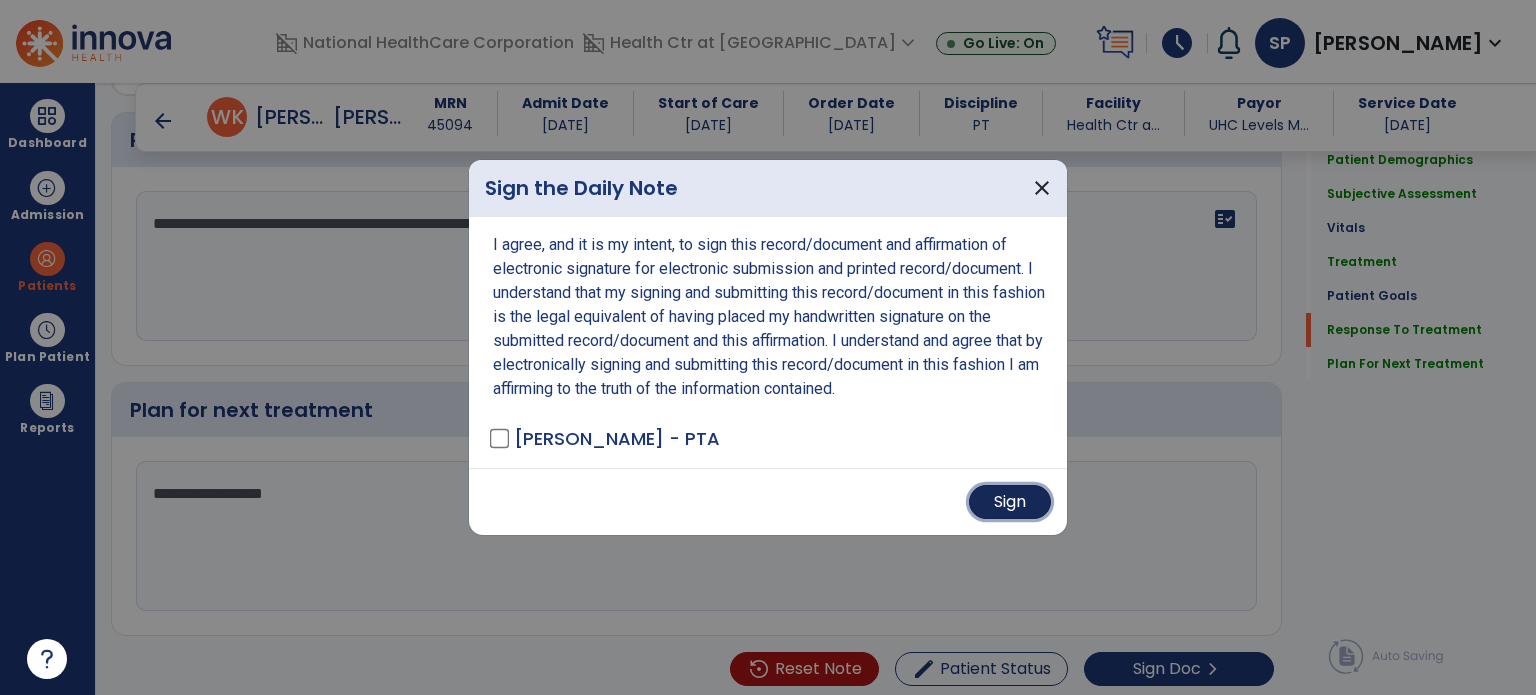 click on "Sign" at bounding box center [1010, 502] 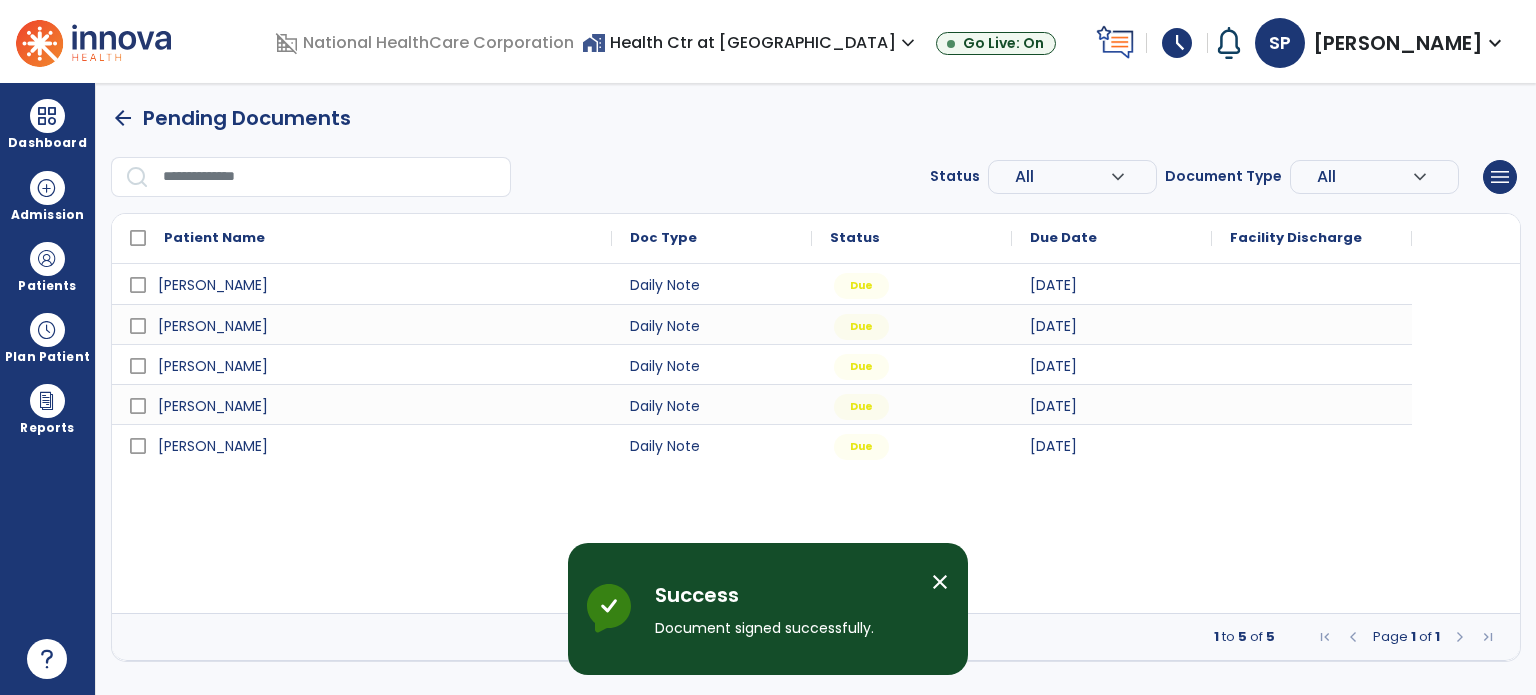 scroll, scrollTop: 0, scrollLeft: 0, axis: both 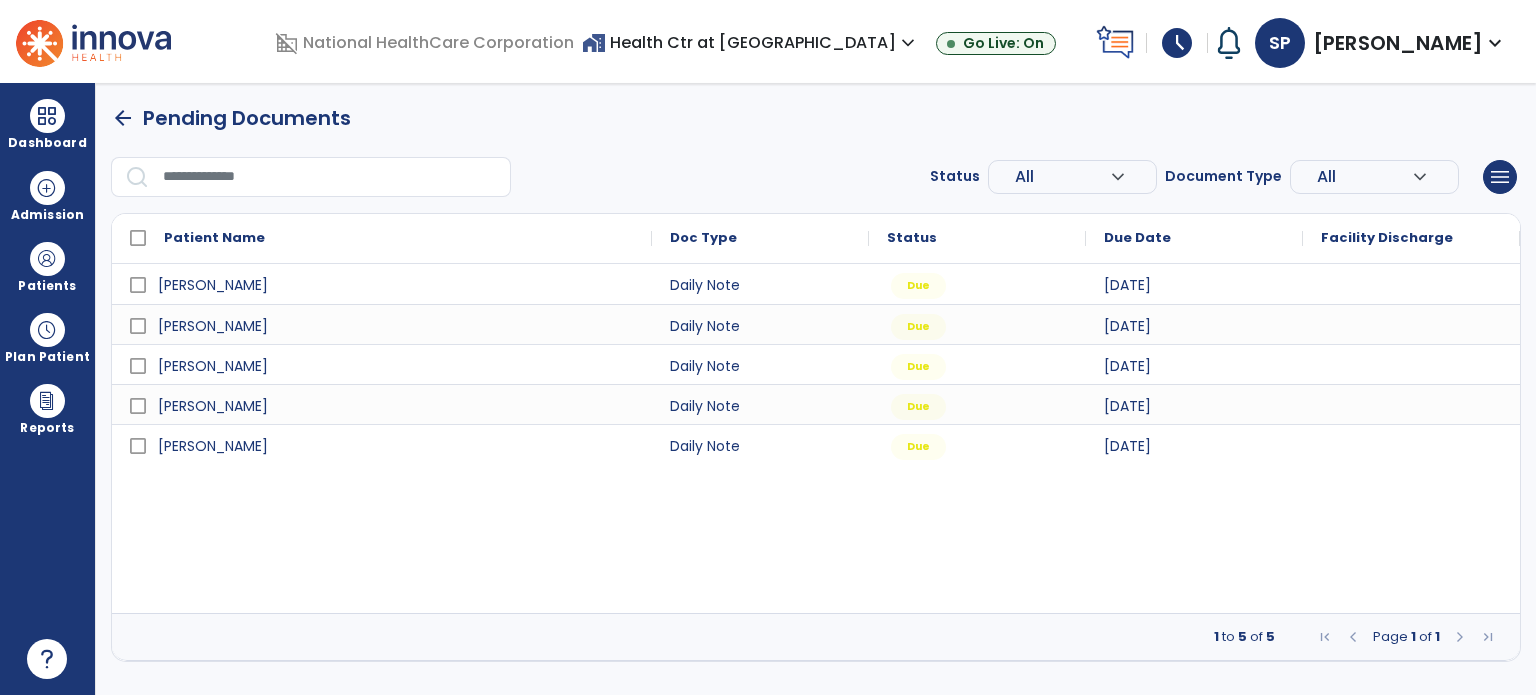 click on "schedule" at bounding box center [1177, 43] 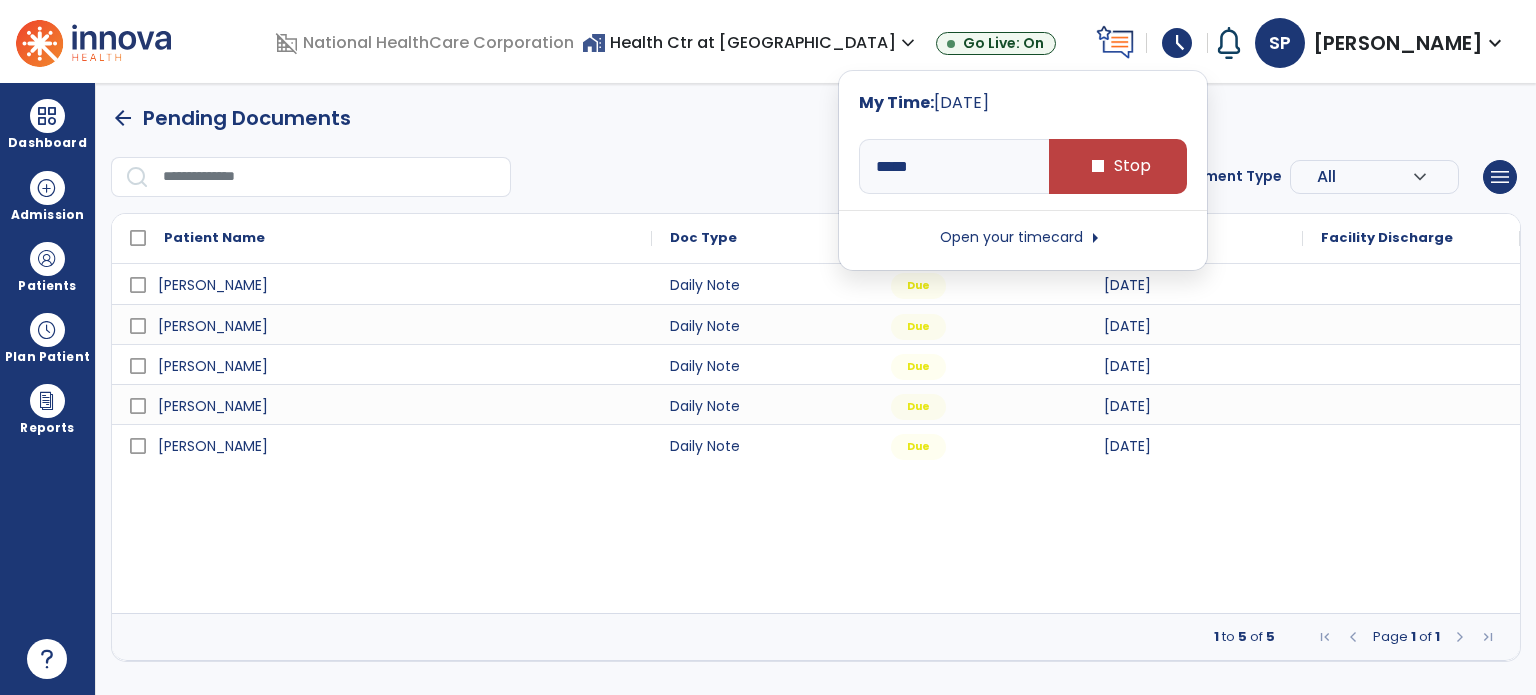 click on "arrow_back   Pending Documents  Status All  expand_more  ALL Due Past Due Incomplete Document Type All  expand_more  ALL Daily Note Progress Note Evaluation Discharge Note Recertification  menu   Export List   Print List
Patient Name
Doc Type
Status 1" at bounding box center (816, 382) 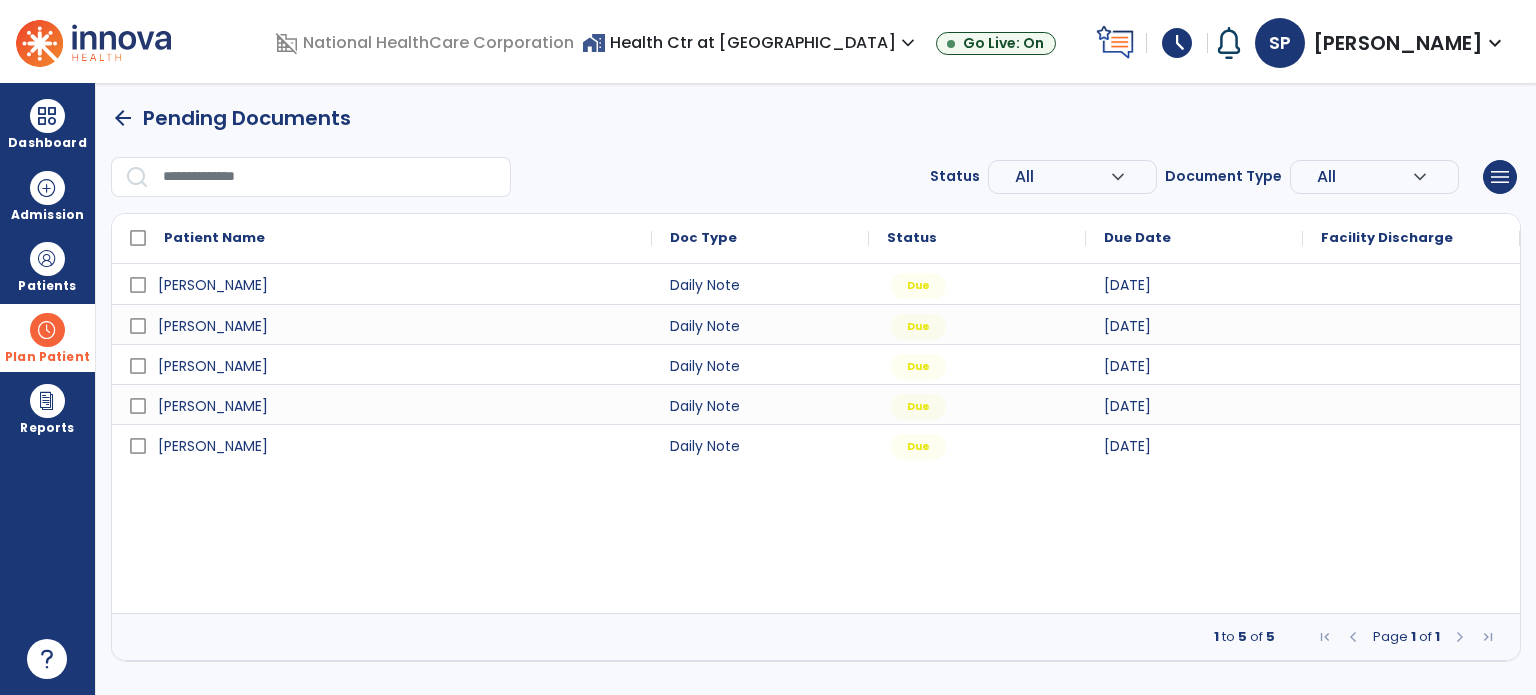 click on "Plan Patient" at bounding box center [47, 286] 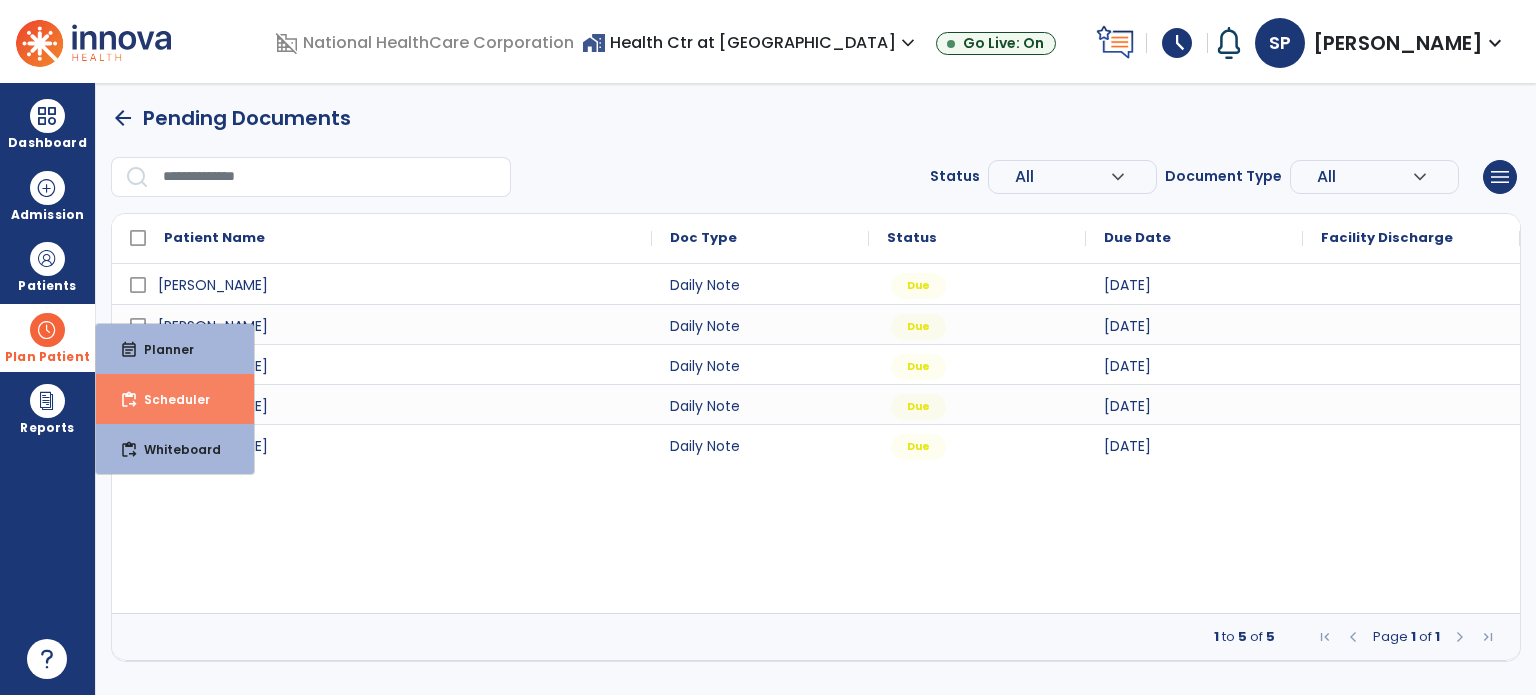 click on "Scheduler" at bounding box center [169, 399] 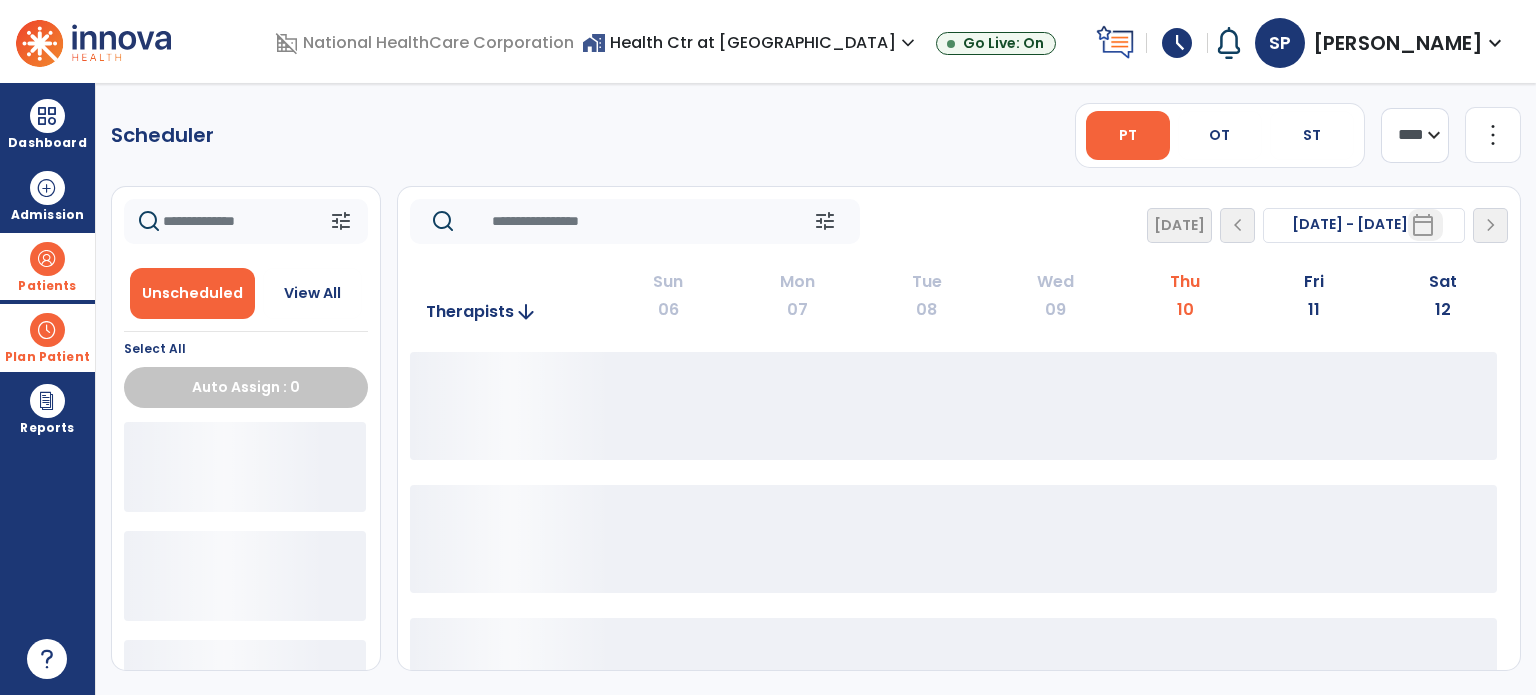 click at bounding box center (47, 259) 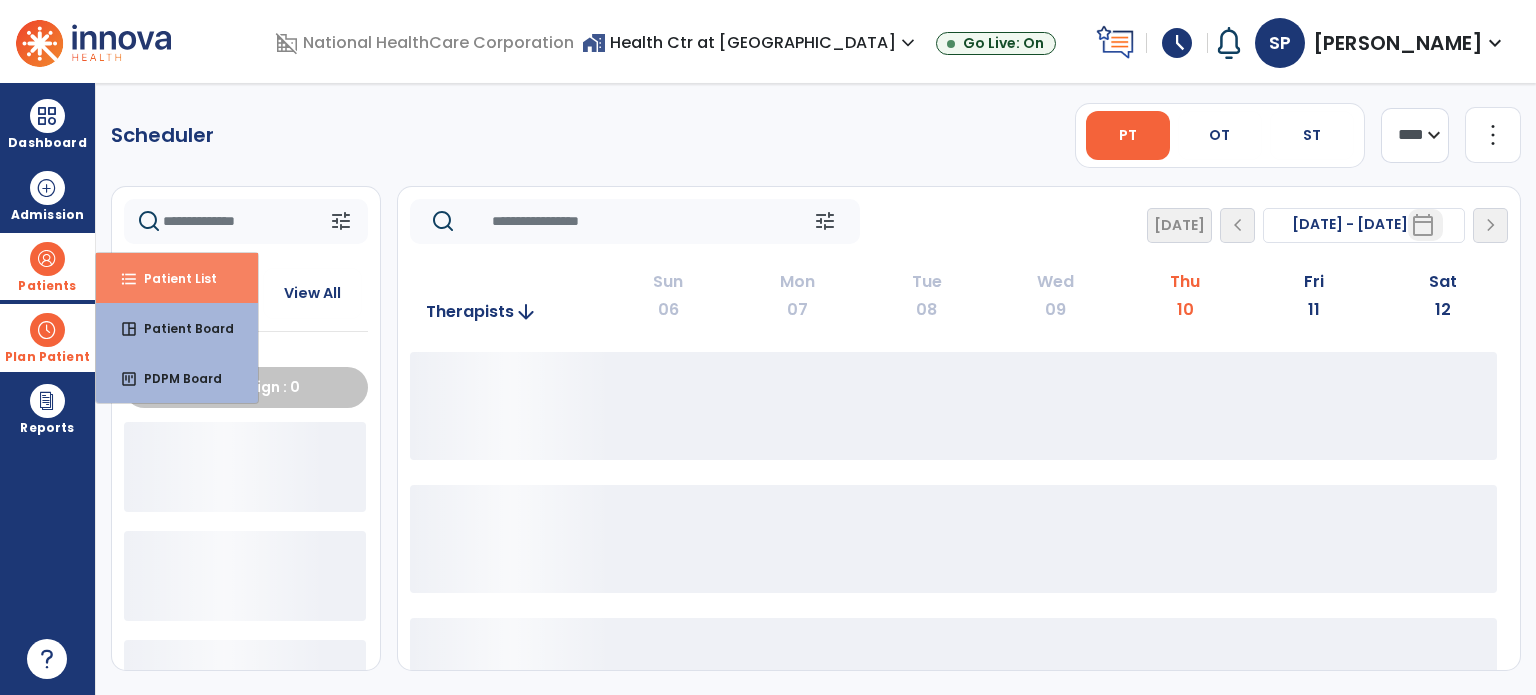 click on "Patient List" at bounding box center [172, 278] 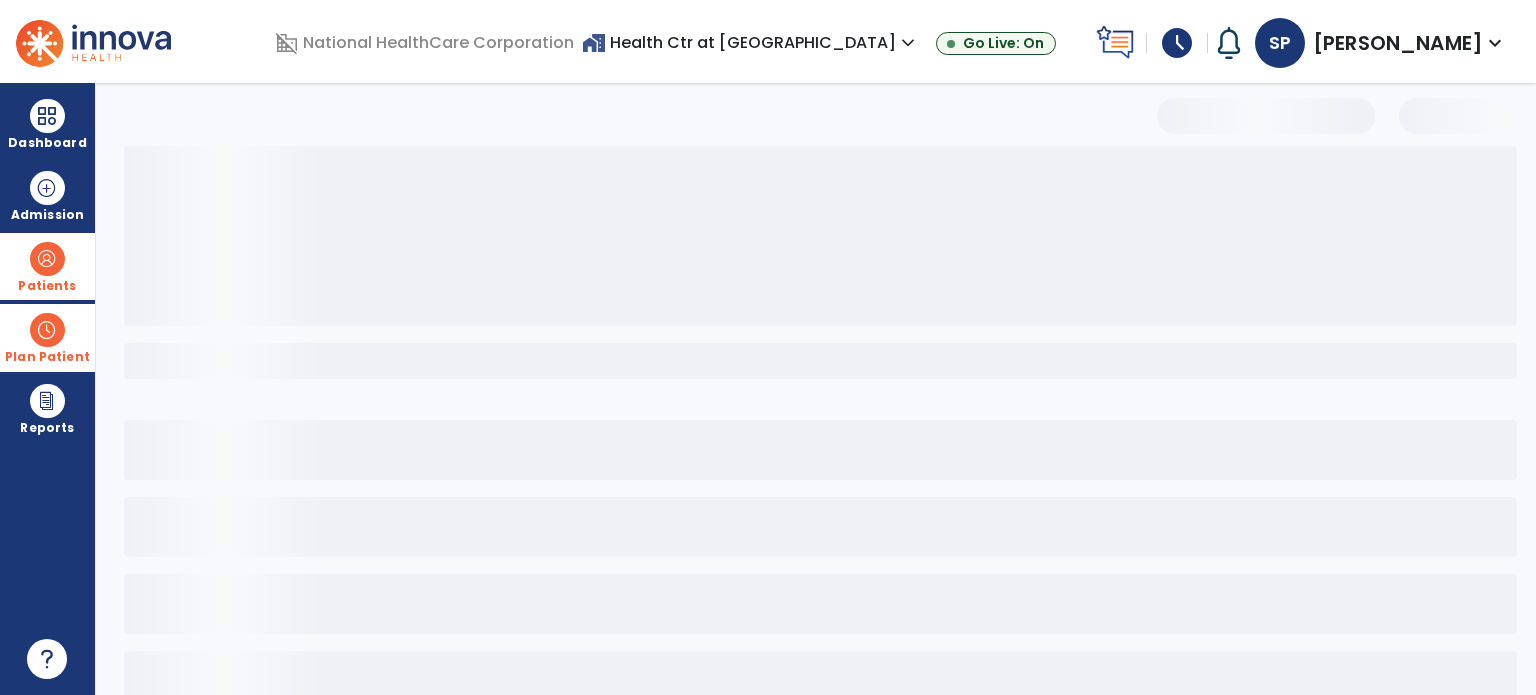 select on "***" 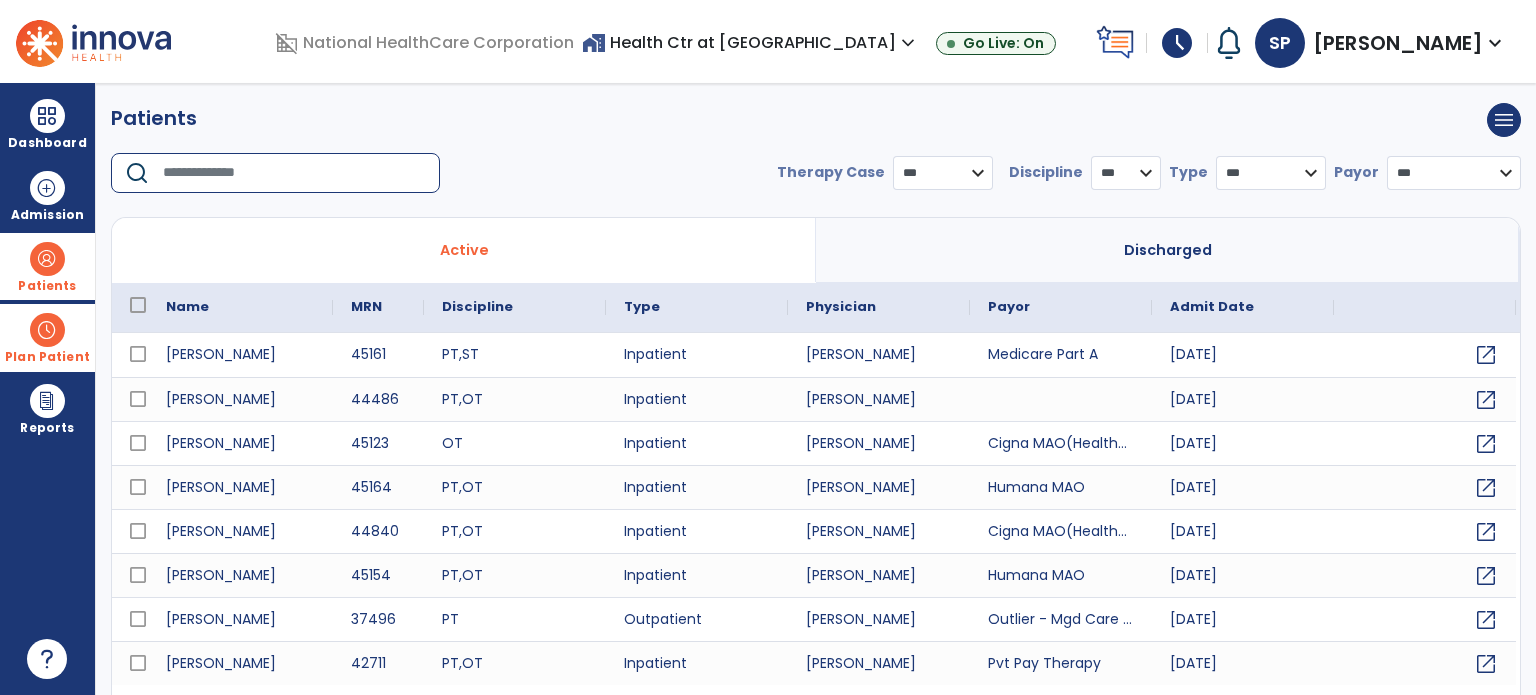 click at bounding box center (294, 173) 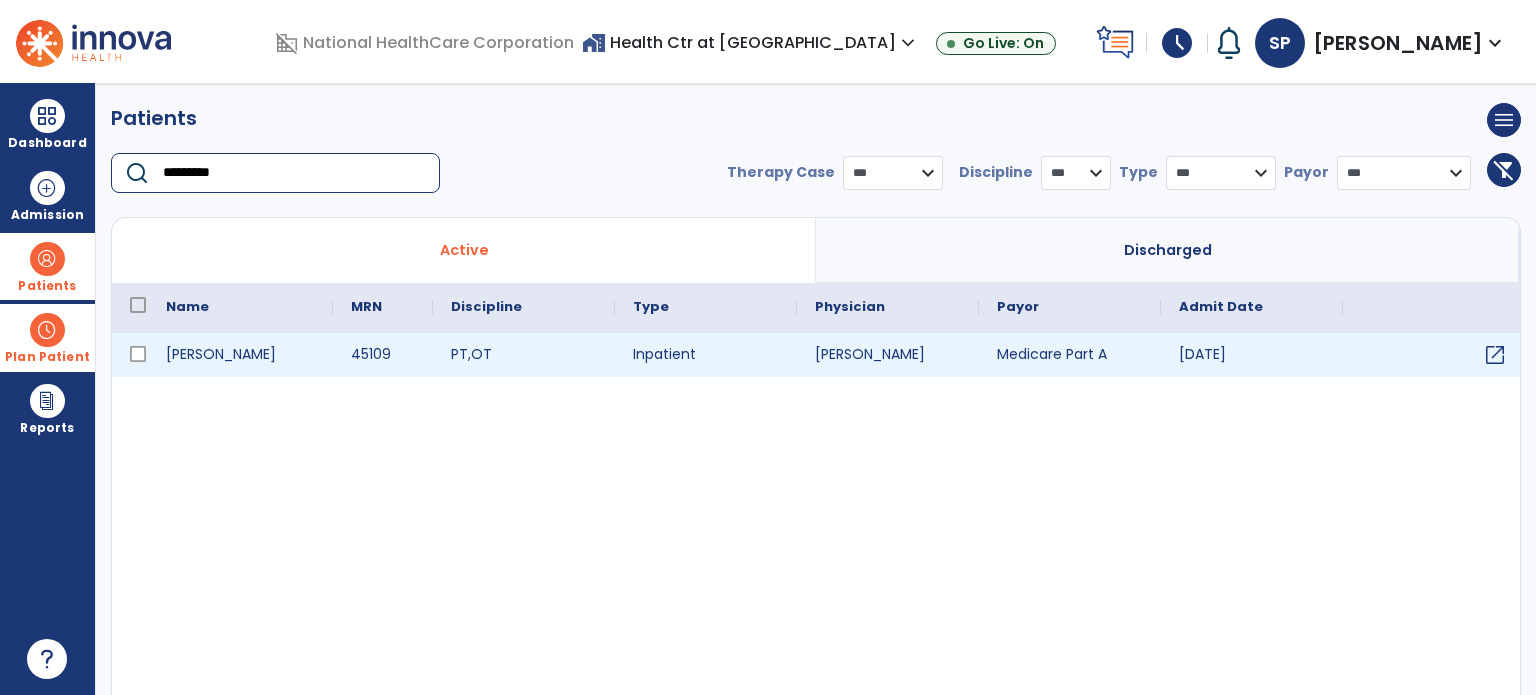 type on "*********" 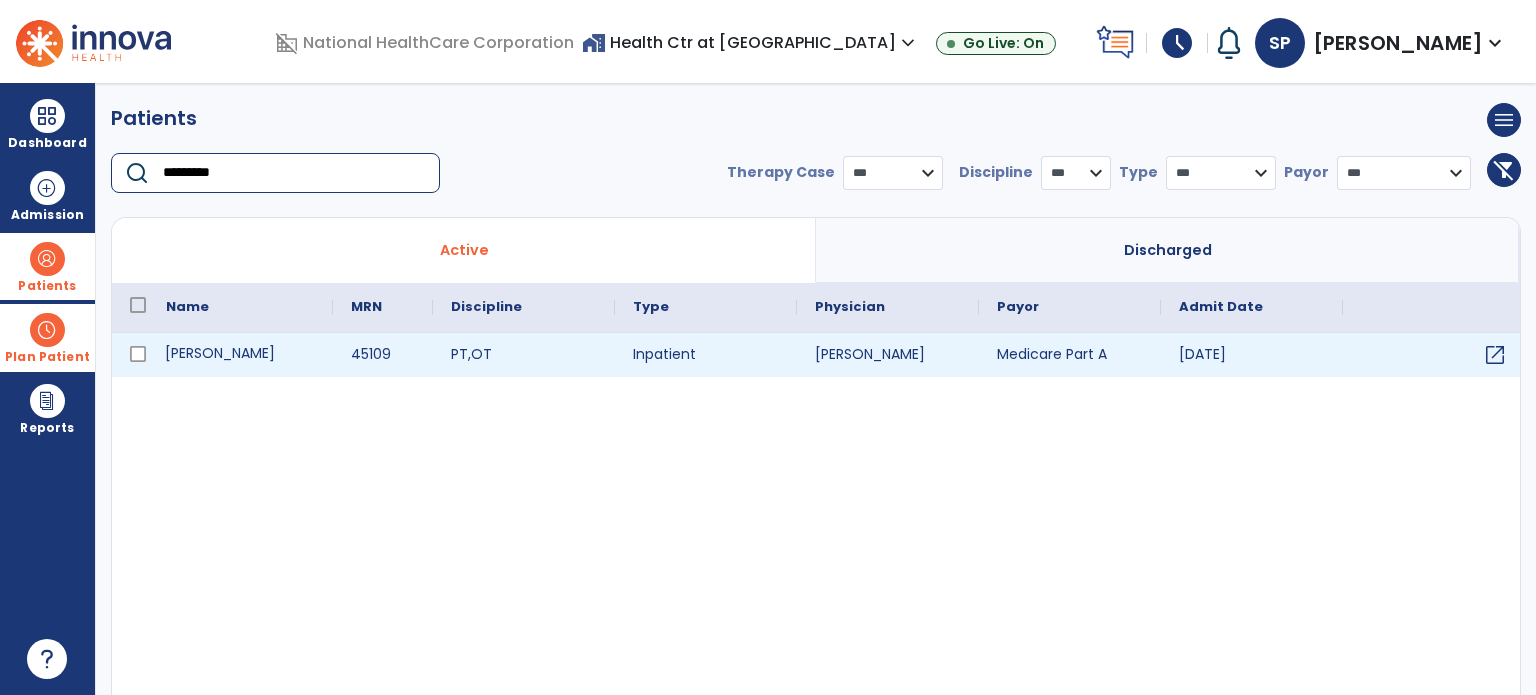 click on "[PERSON_NAME]" at bounding box center [240, 355] 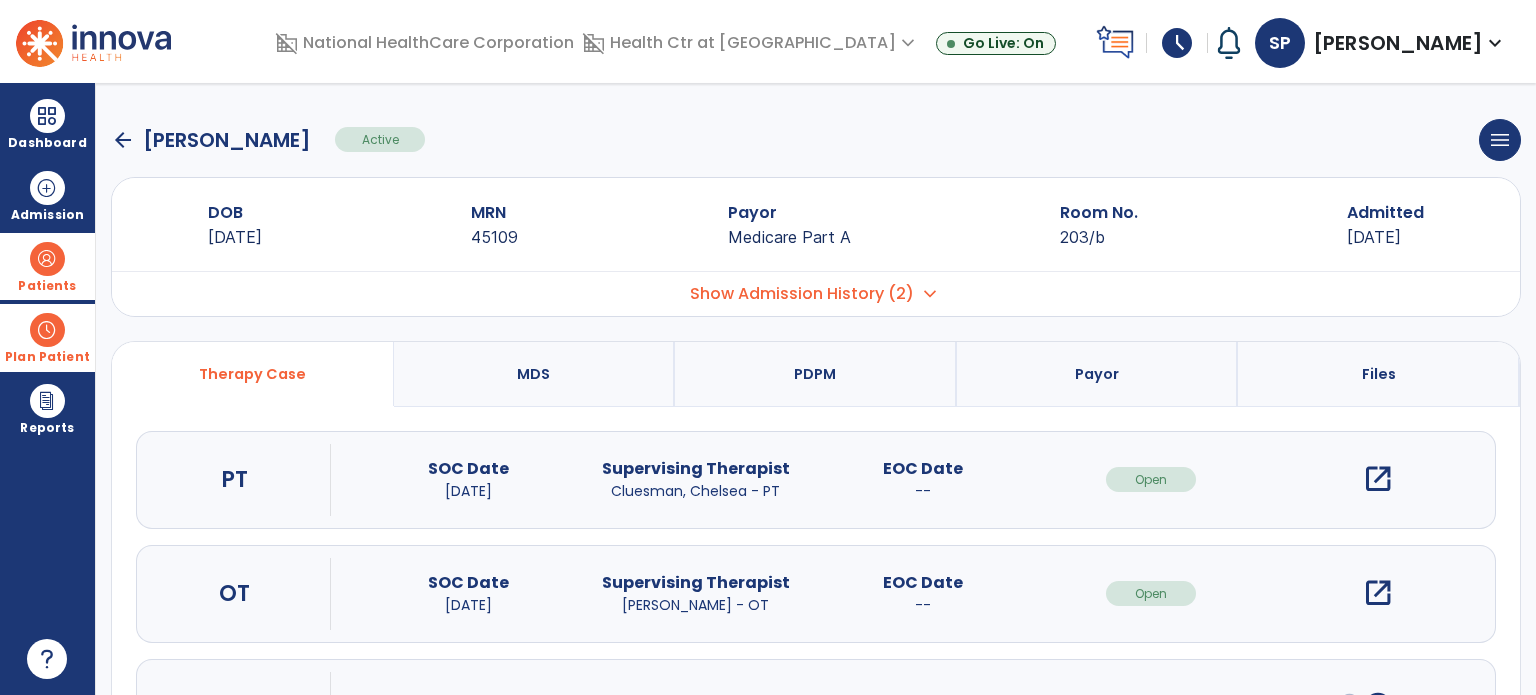 scroll, scrollTop: 107, scrollLeft: 0, axis: vertical 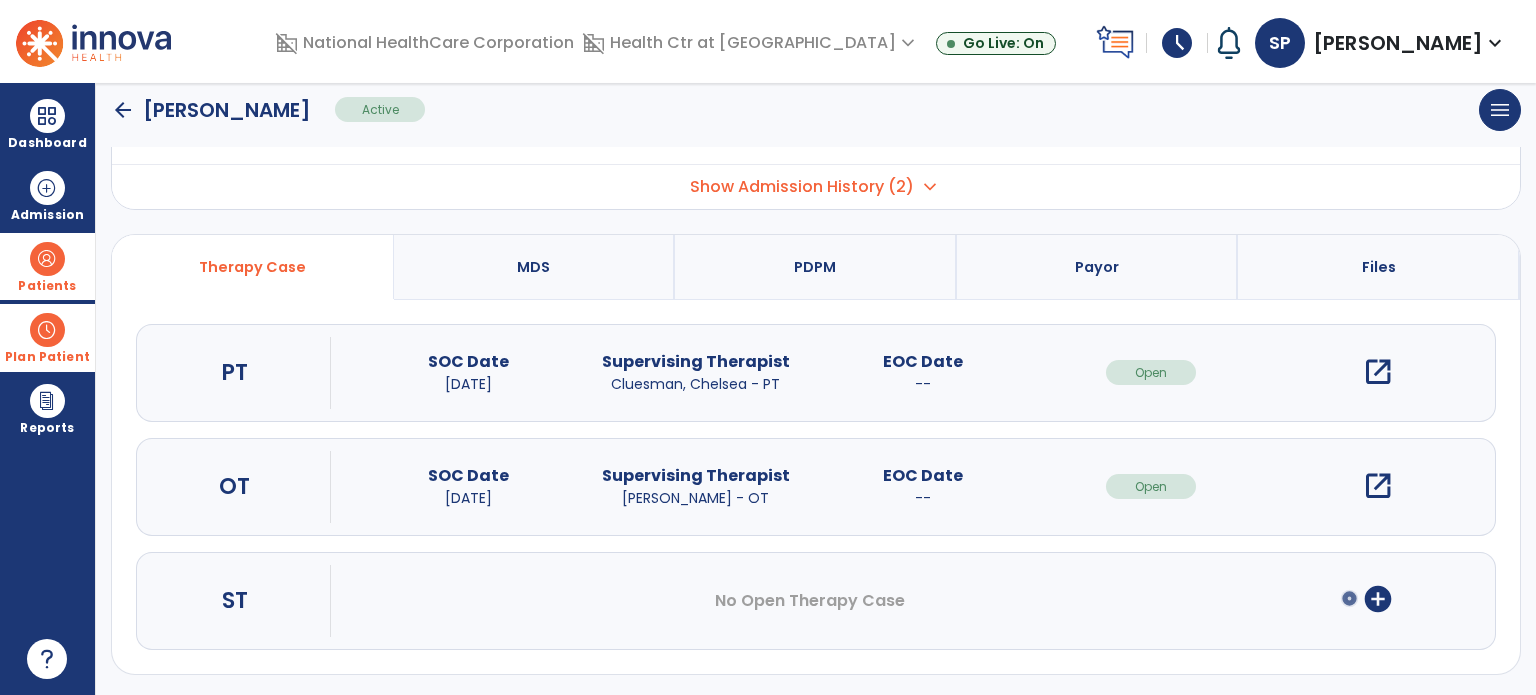 click on "open_in_new" at bounding box center [1378, 372] 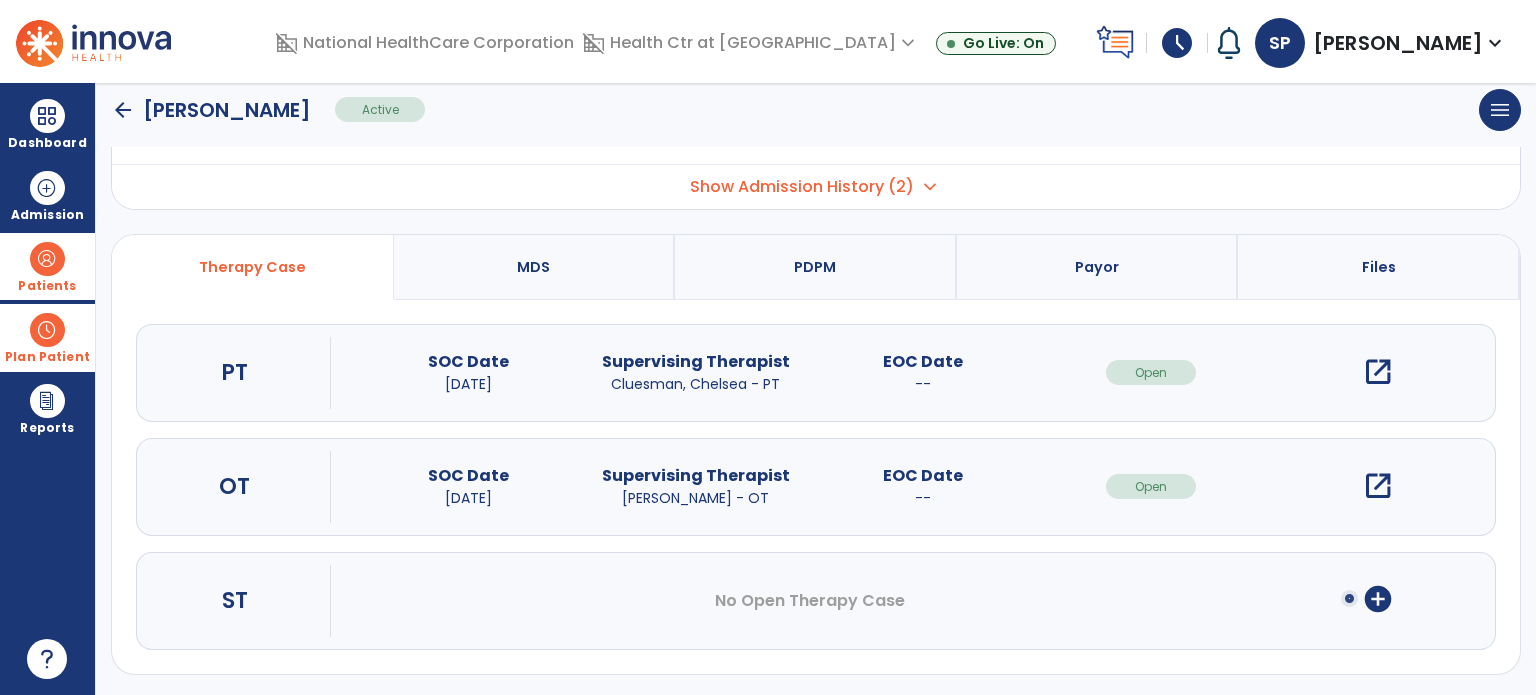 scroll, scrollTop: 0, scrollLeft: 0, axis: both 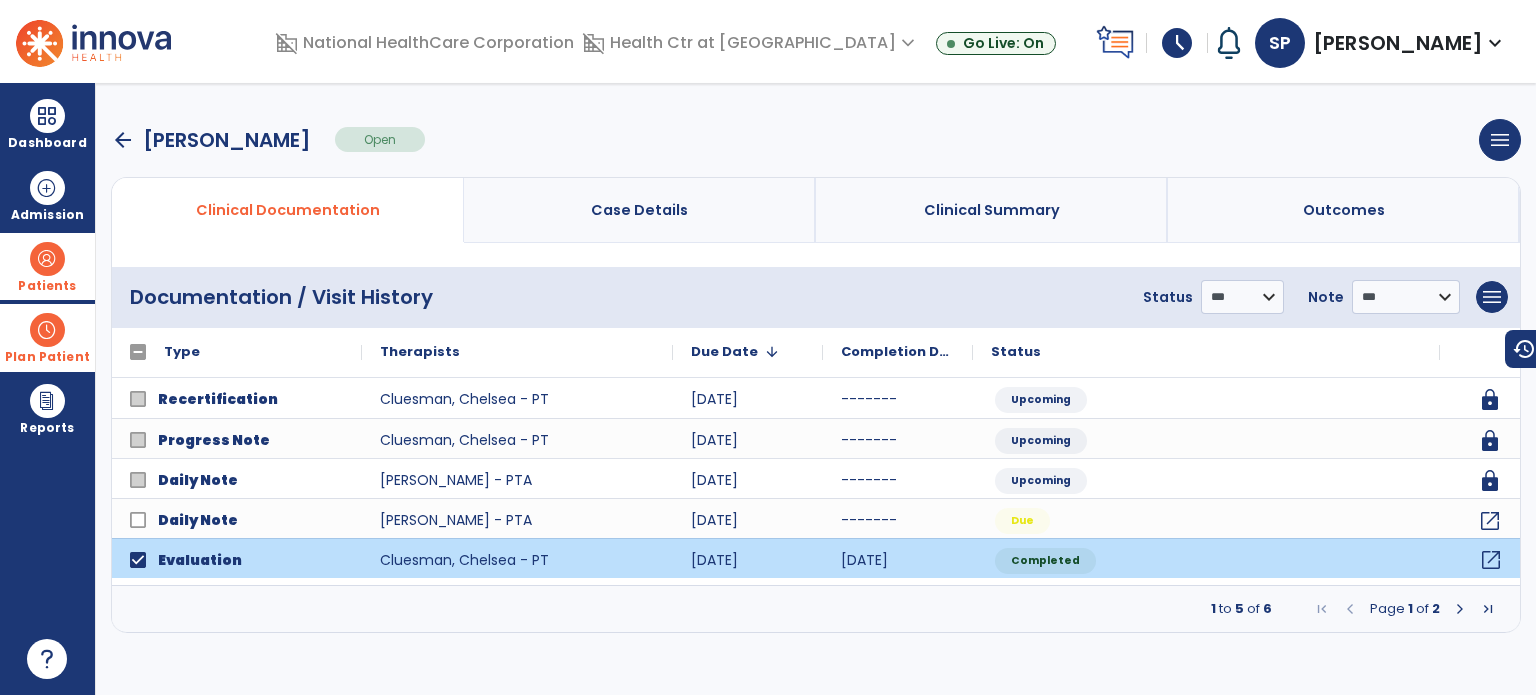 click on "open_in_new" 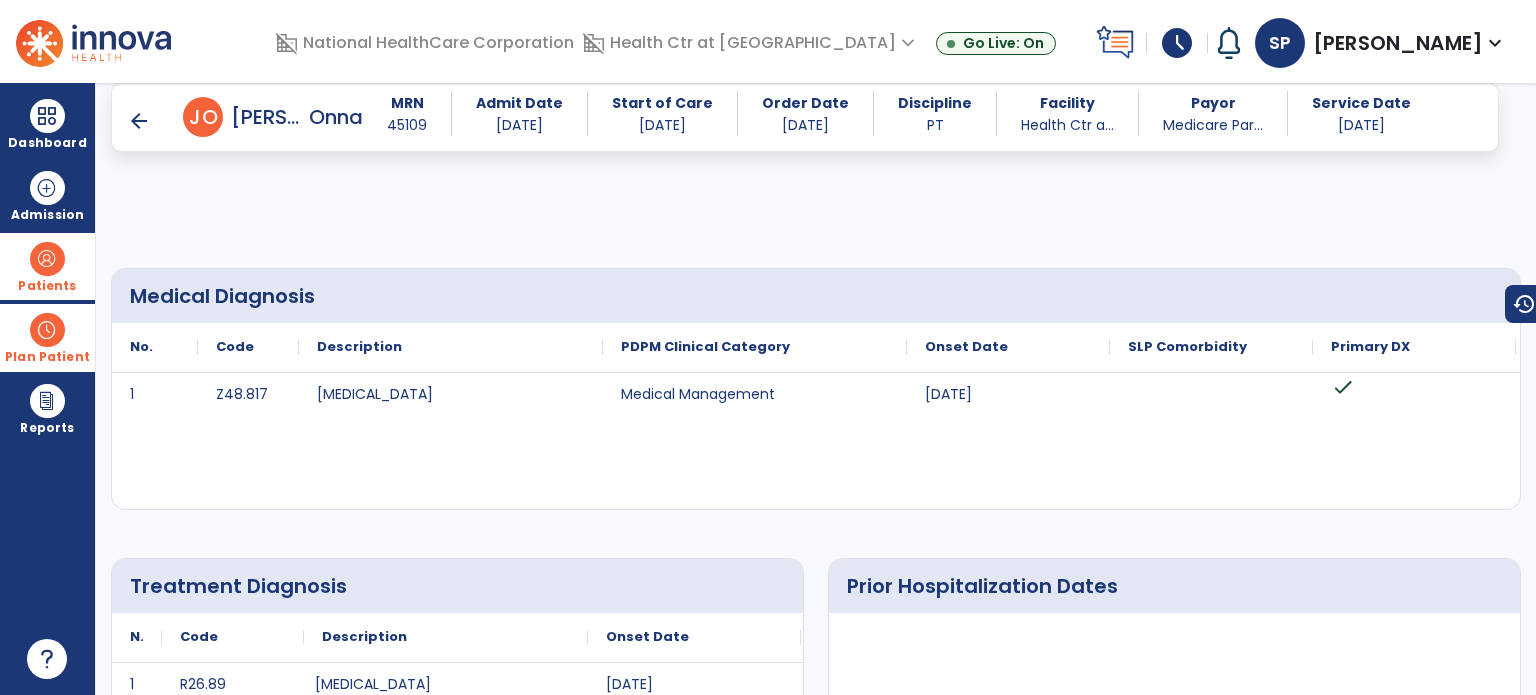 scroll, scrollTop: 678, scrollLeft: 0, axis: vertical 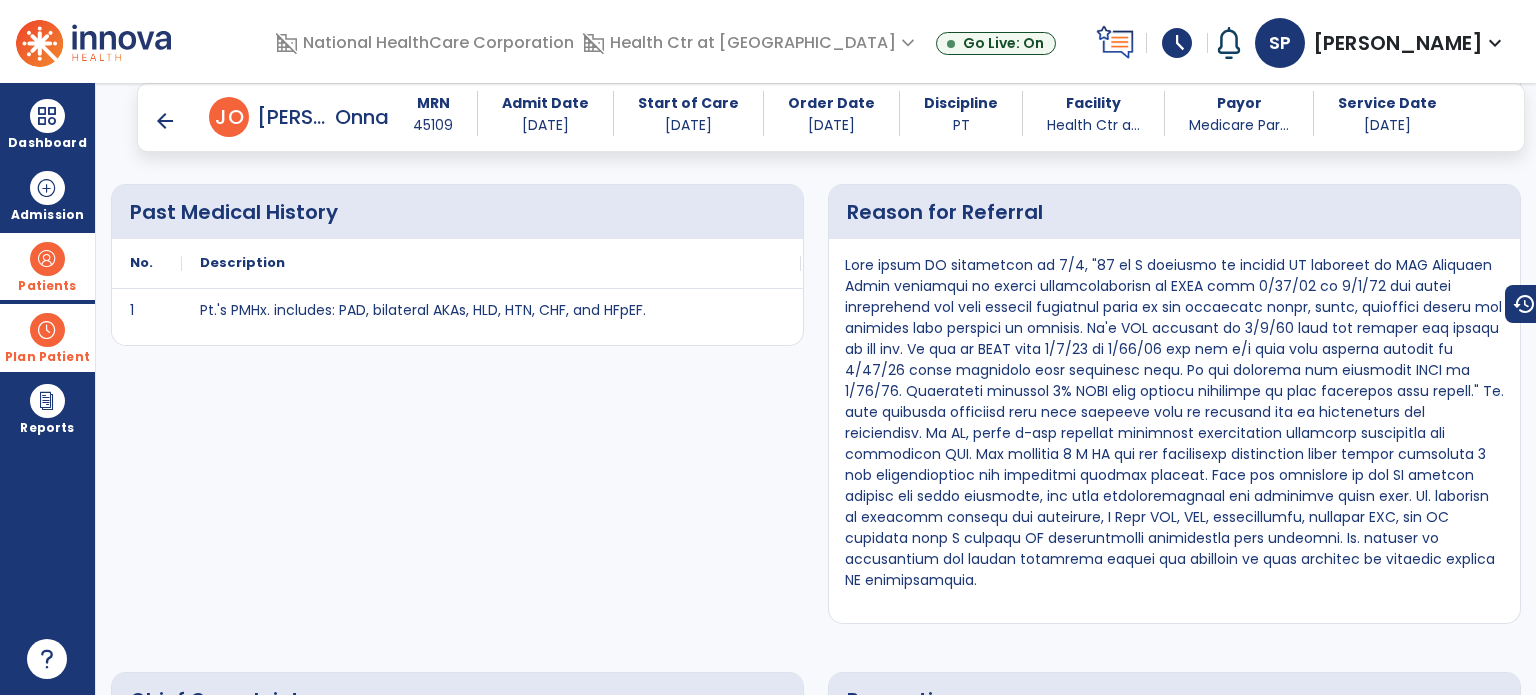 click on "arrow_back" at bounding box center [165, 121] 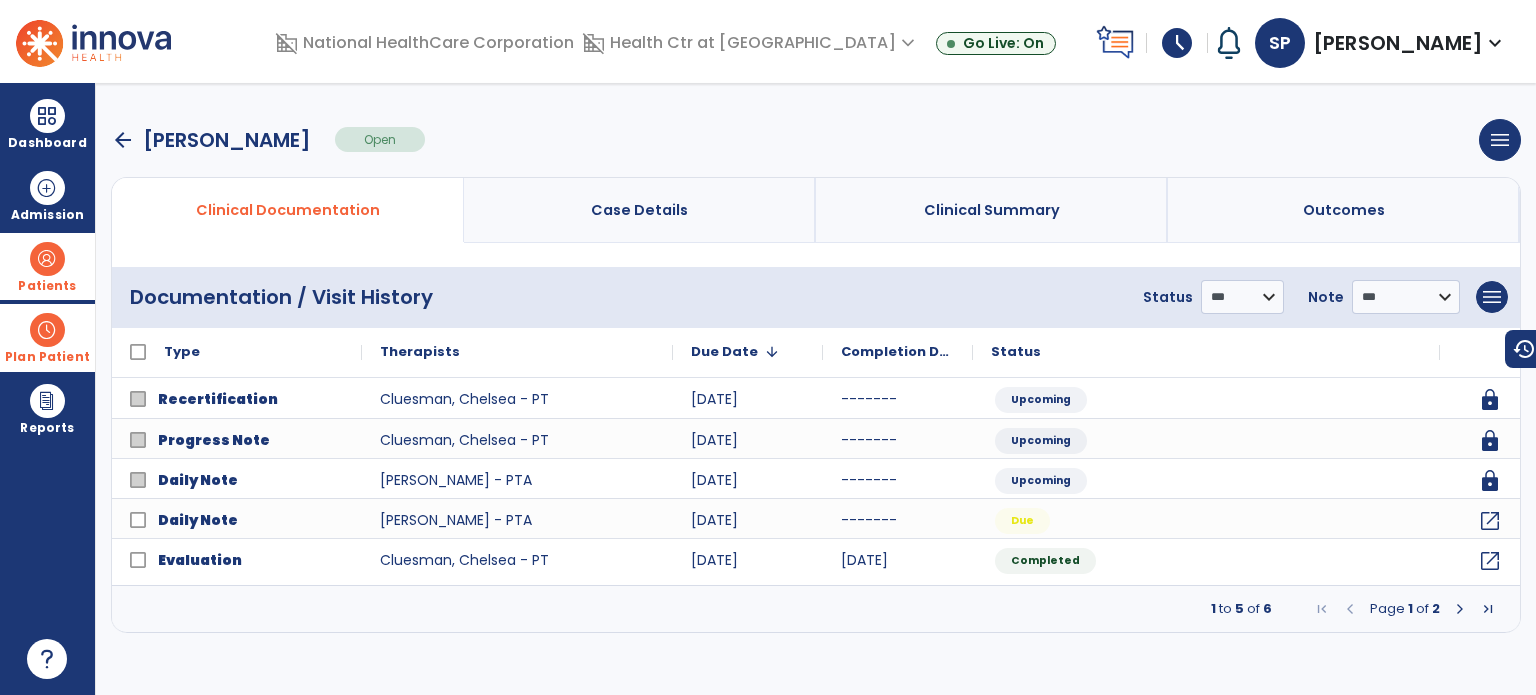 click on "arrow_back" at bounding box center (123, 140) 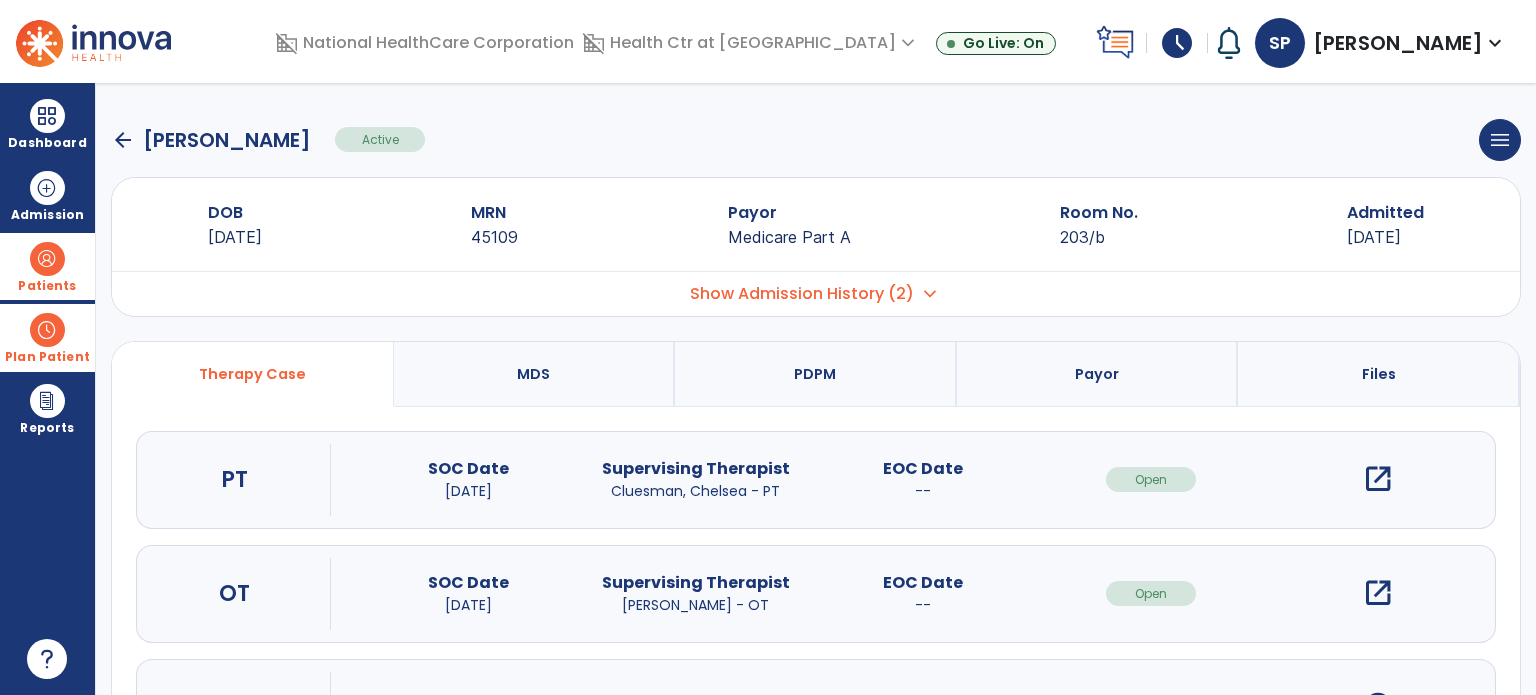 click on "arrow_back" 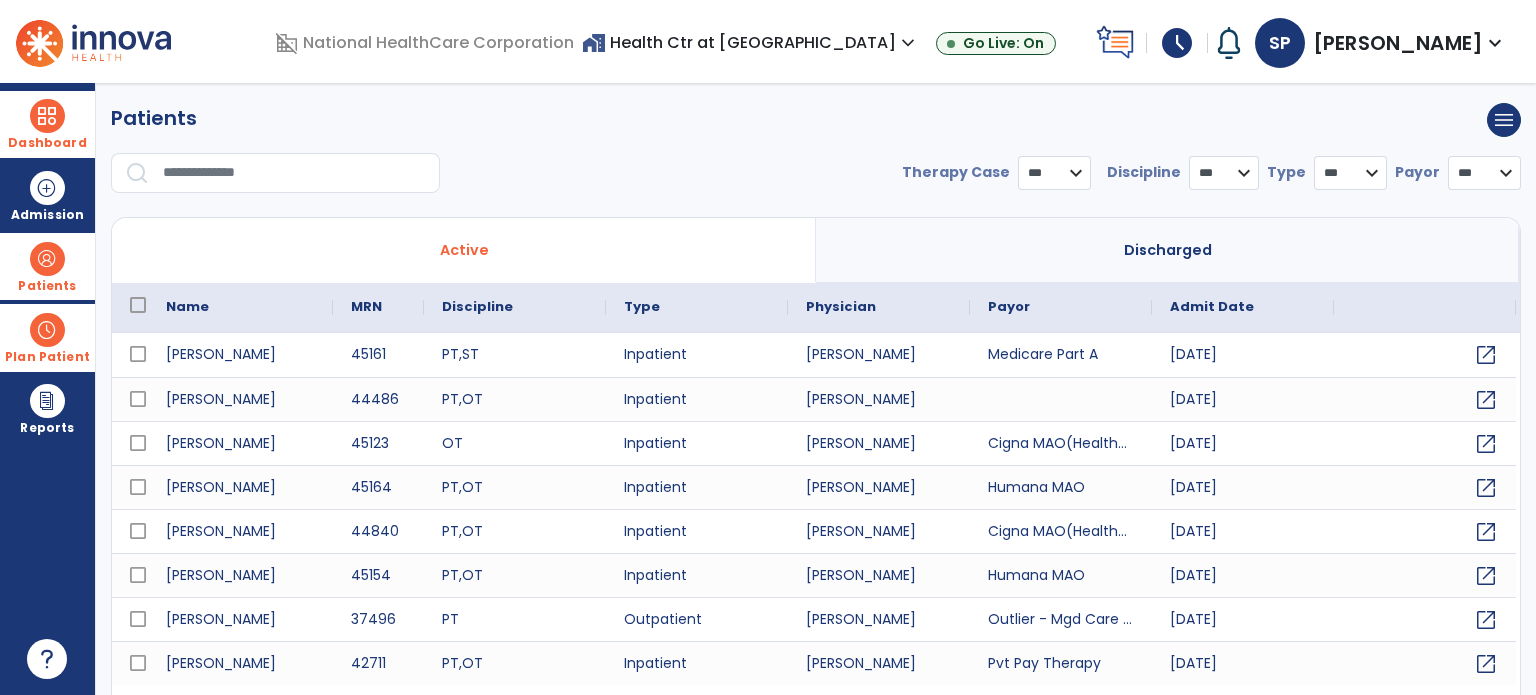 click at bounding box center [47, 116] 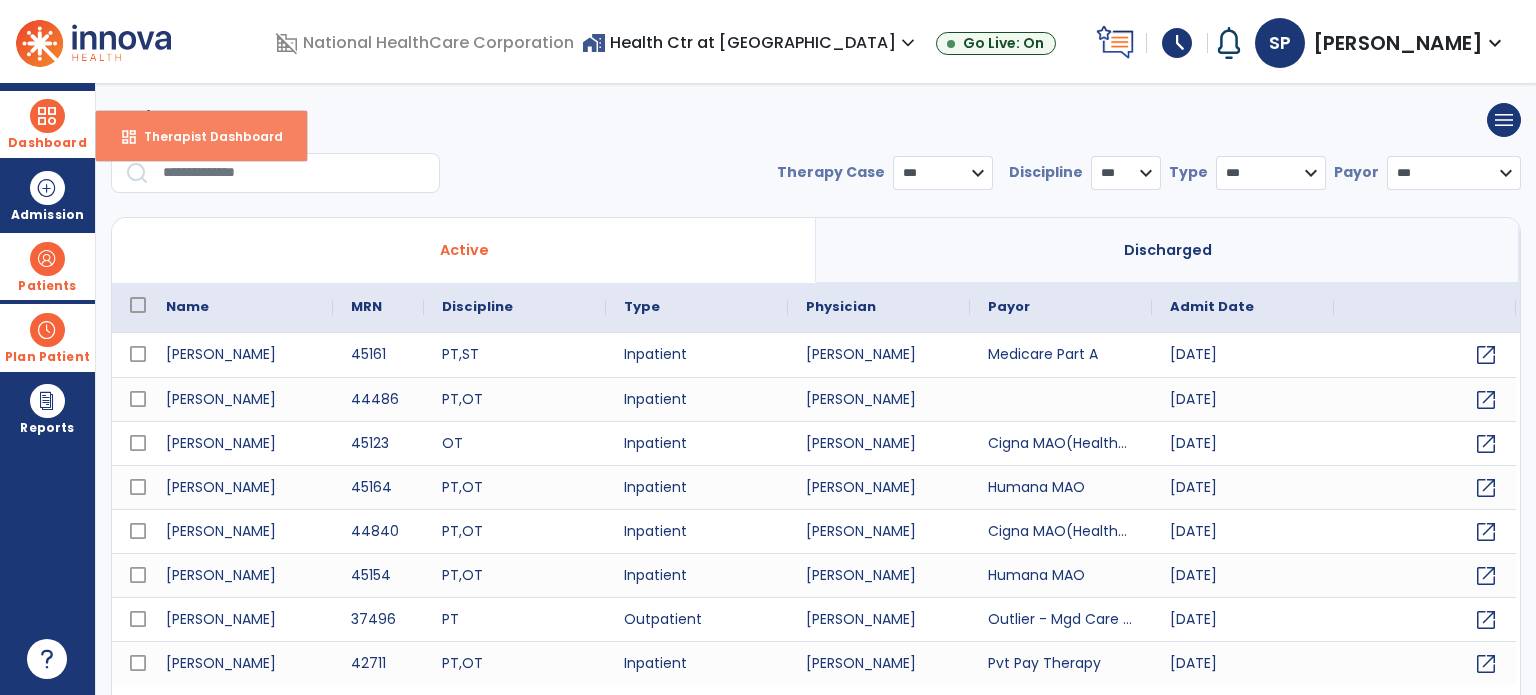 click on "Therapist Dashboard" at bounding box center (205, 136) 